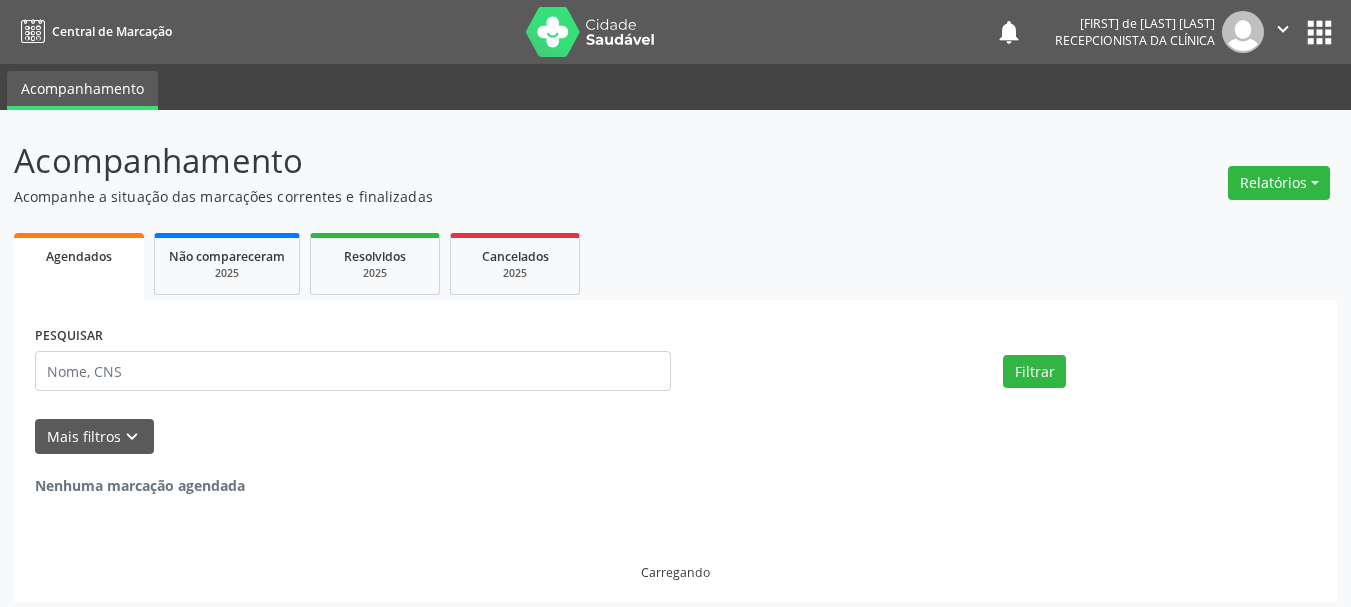 scroll, scrollTop: 0, scrollLeft: 0, axis: both 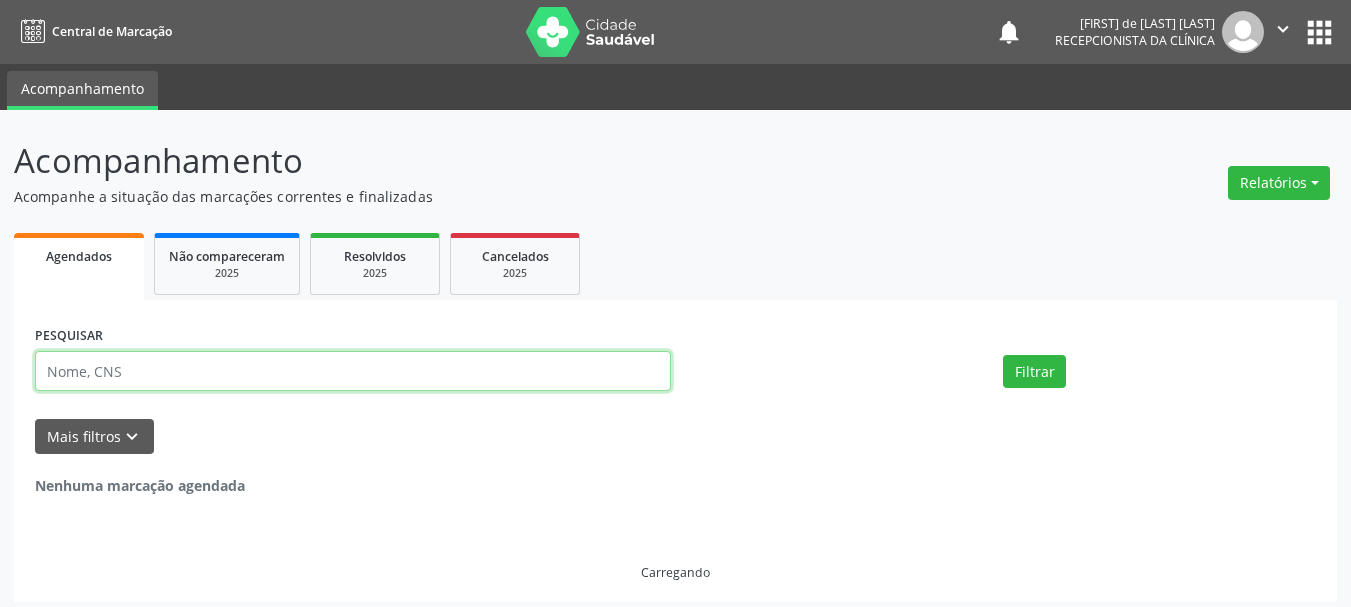 click at bounding box center [353, 371] 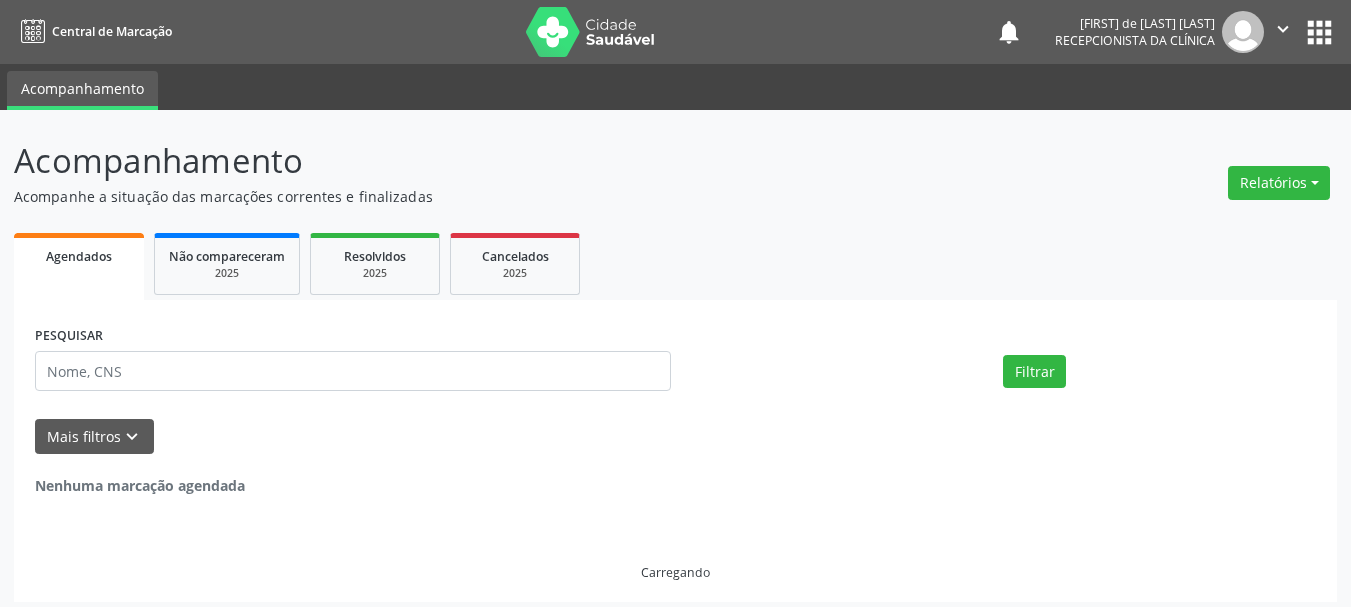 click on "PESQUISAR
Filtrar
UNIDADE DE REFERÊNCIA
Carregando...
Nenhum resultado encontrado para: "   "
Não há nenhuma opção para ser exibida.
UNIDADE EXECUTANTE
Selecione uma unidade
Todos as unidades   [ORGANIZATION]
Nenhum resultado encontrado para: "   "
Não há nenhuma opção para ser exibida.
PROFISSIONAL EXECUTANTE
Selecione um profissional
Nenhum resultado encontrado para: "   "
Não há nenhuma opção para ser exibida.
Grupo/Subgrupo
Carregando...
Nenhum resultado encontrado para: "   "
Nenhuma opção encontrada
Item de agendamento
Carregando...
List is empty." at bounding box center [675, 451] 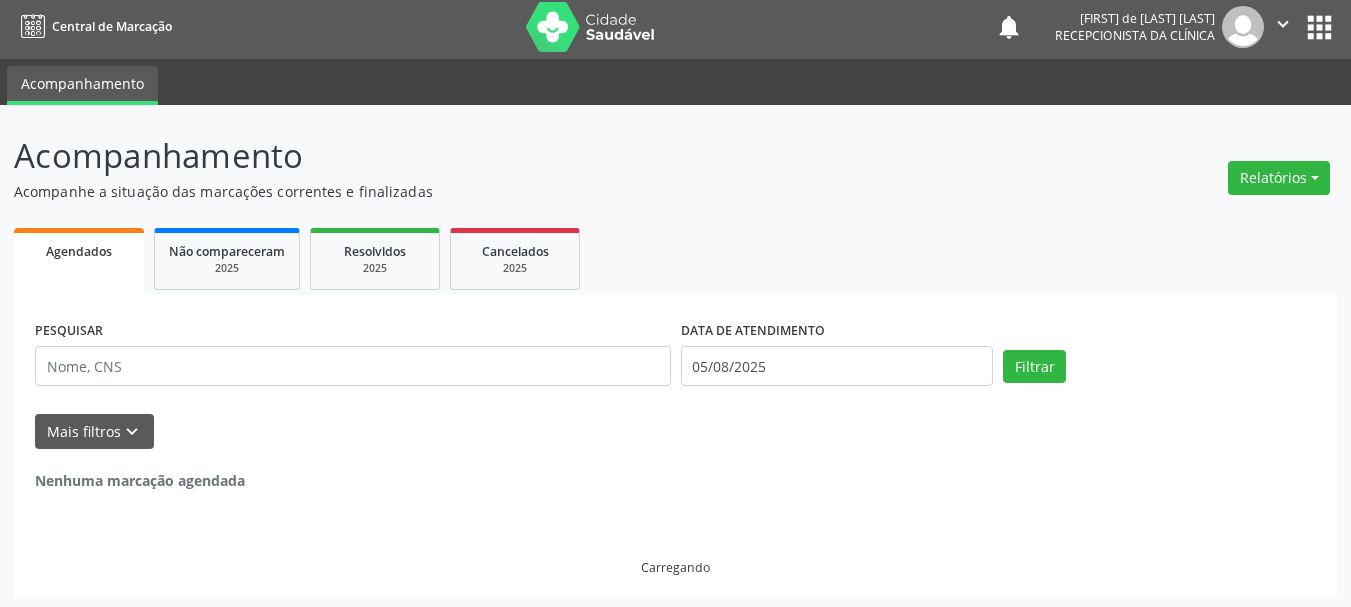 scroll, scrollTop: 9, scrollLeft: 0, axis: vertical 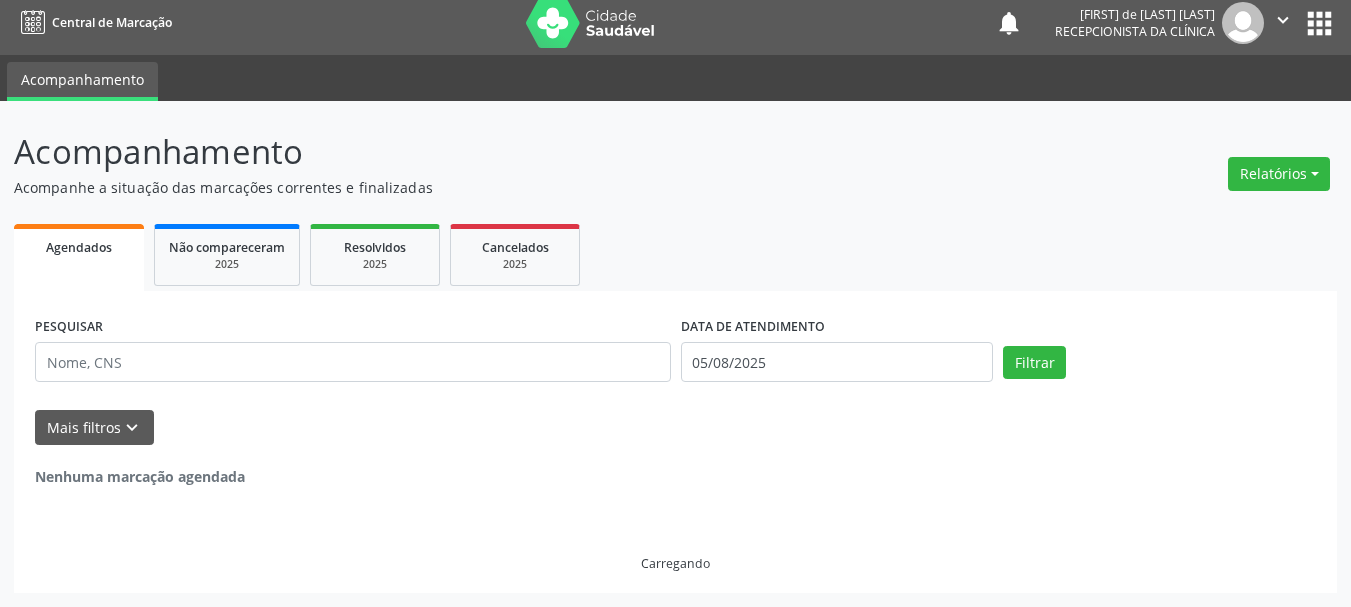 click on "Agendados   Não compareceram
2025
Resolvidos
2025
Cancelados
2025" at bounding box center [675, 255] 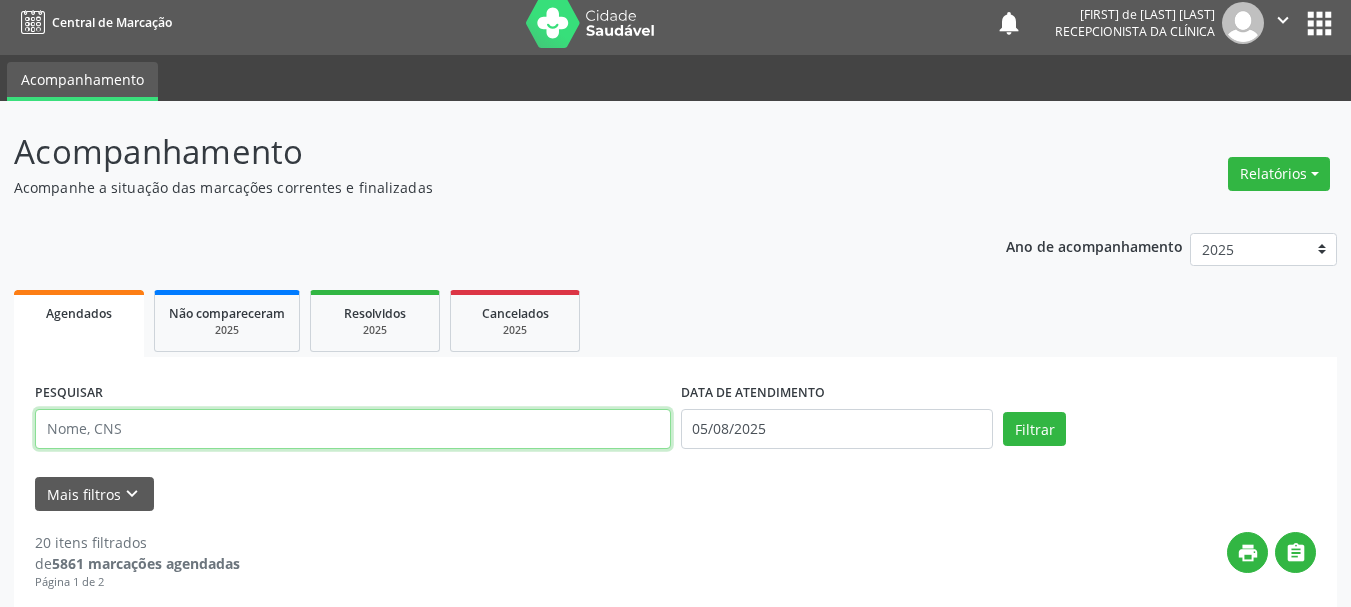 click at bounding box center [353, 429] 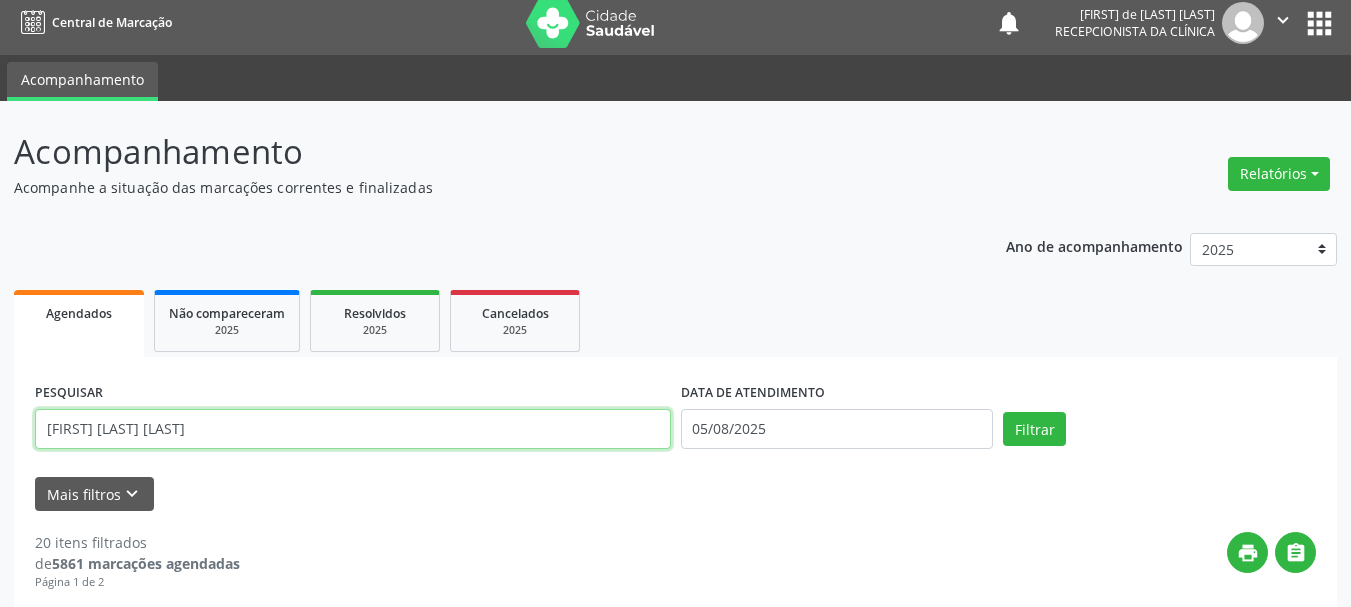 type on "[FIRST] [LAST] [LAST]" 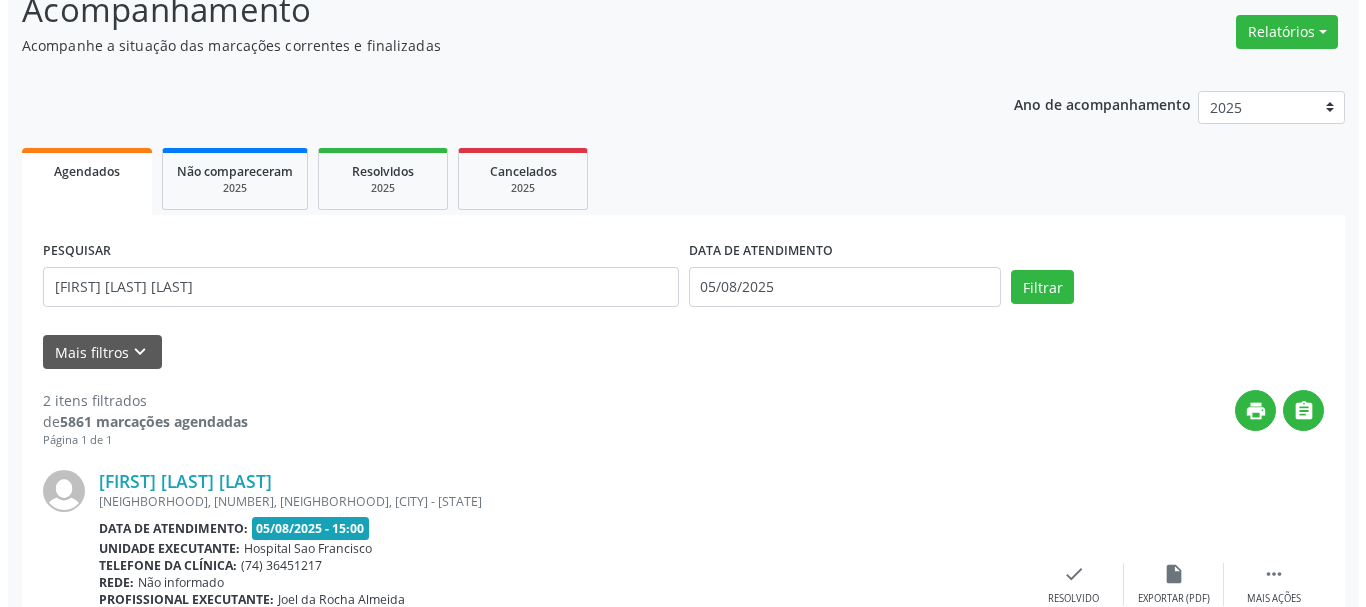 scroll, scrollTop: 276, scrollLeft: 0, axis: vertical 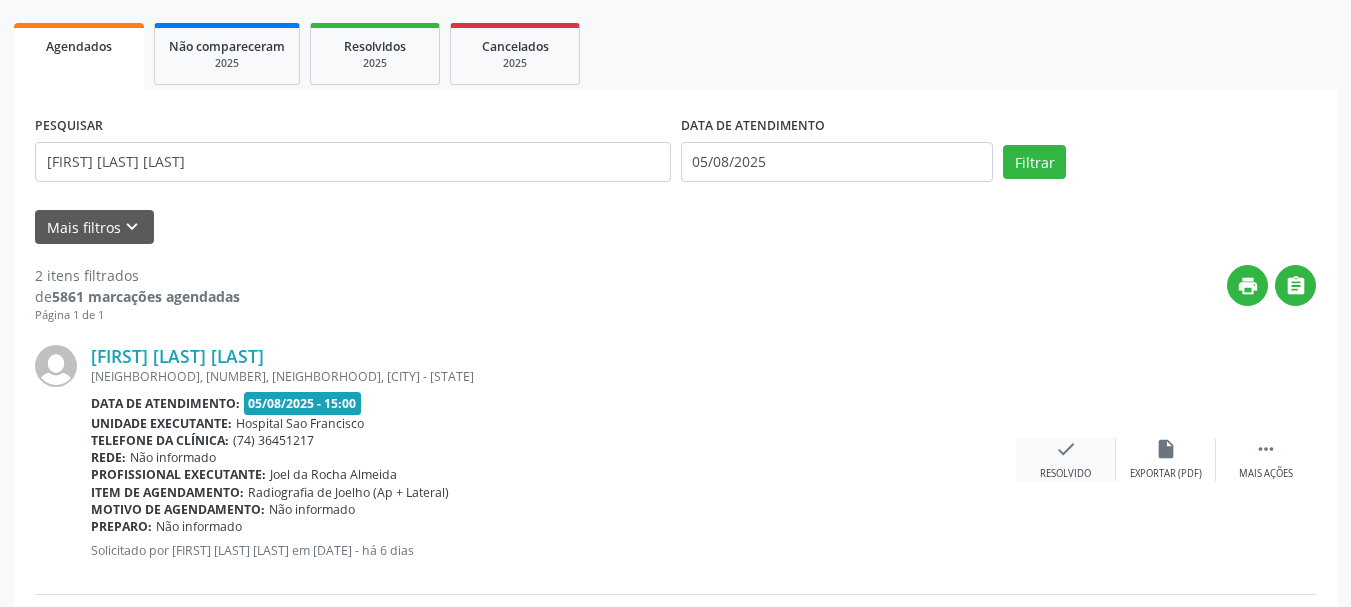 click on "Resolvido" at bounding box center (1065, 474) 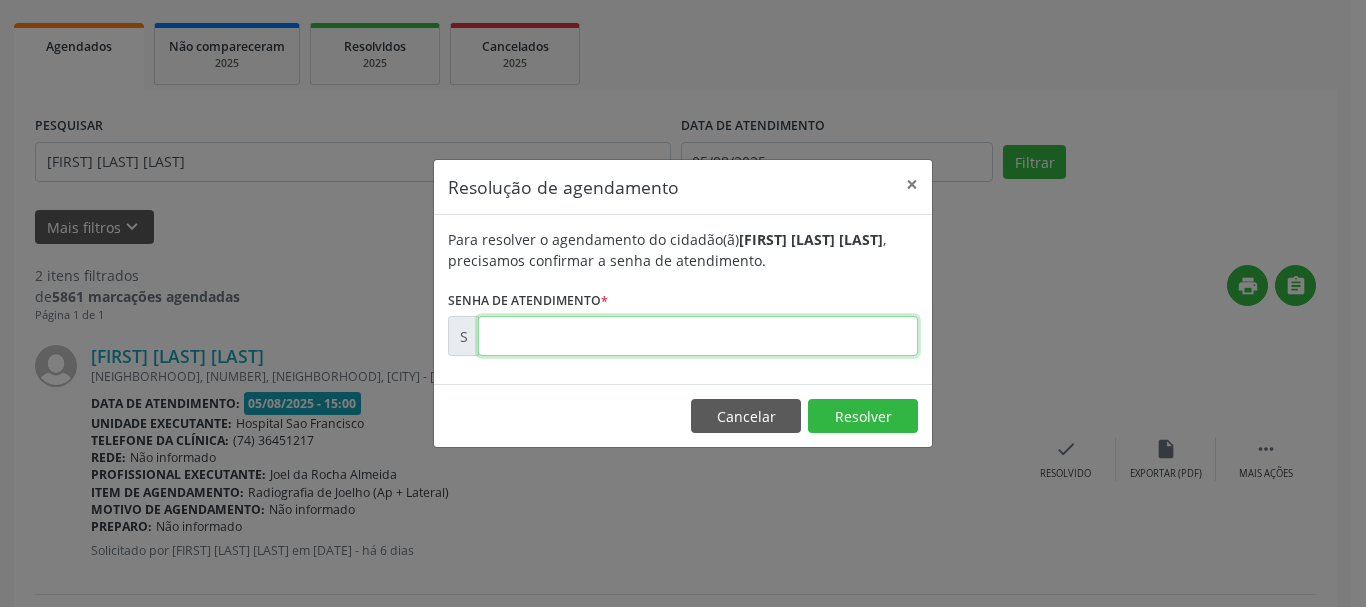 drag, startPoint x: 837, startPoint y: 337, endPoint x: 856, endPoint y: 332, distance: 19.646883 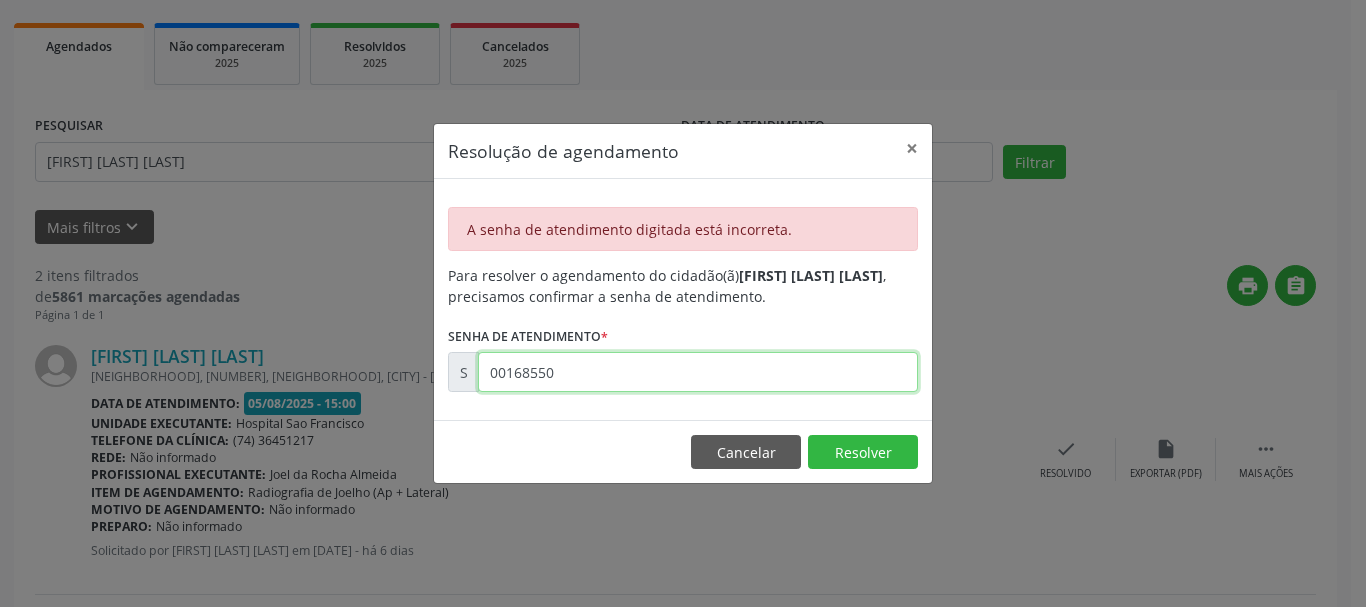 click on "00168550" at bounding box center (698, 372) 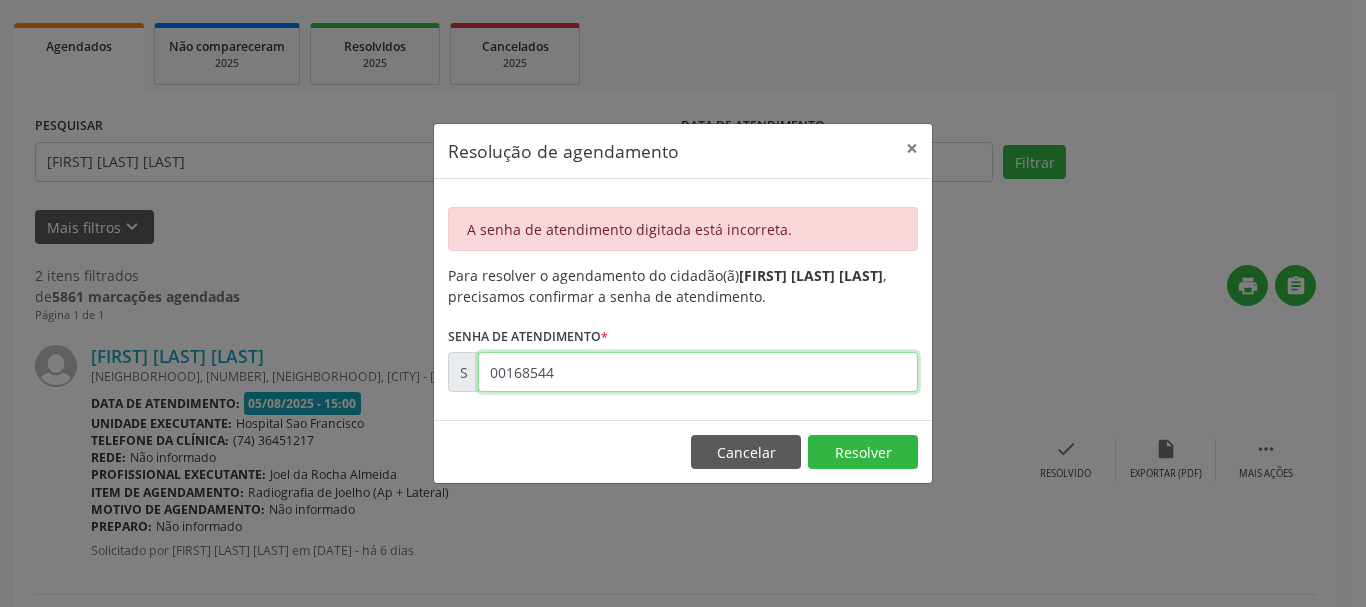 type on "00168544" 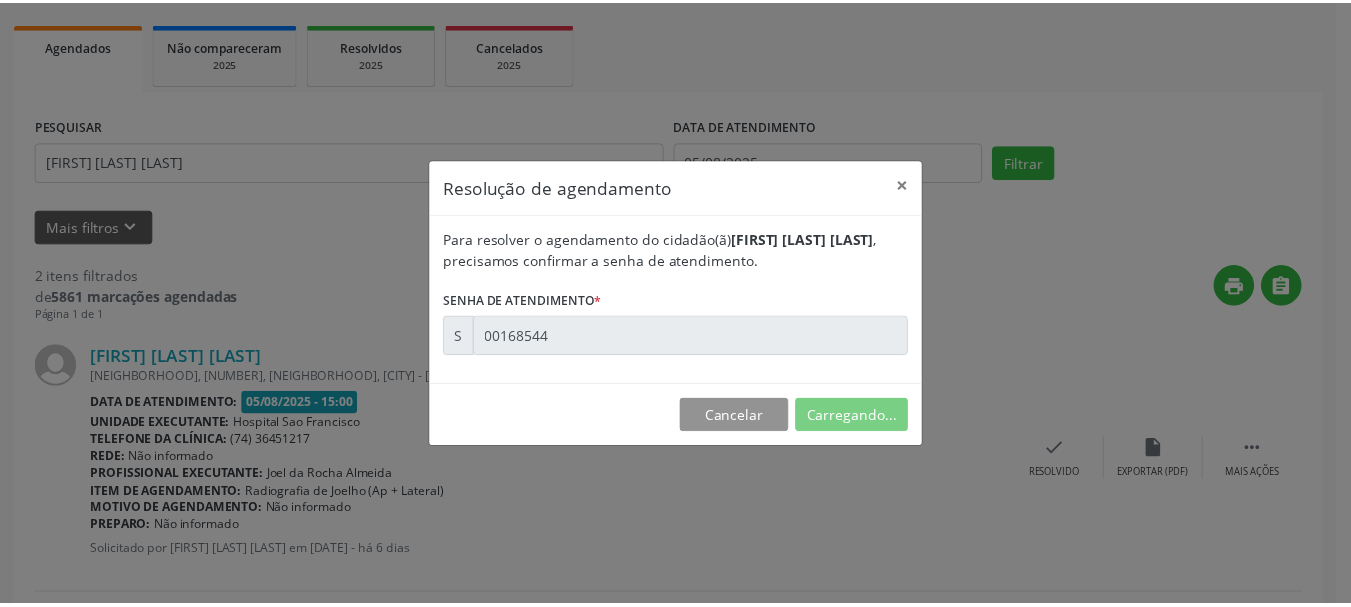 scroll, scrollTop: 55, scrollLeft: 0, axis: vertical 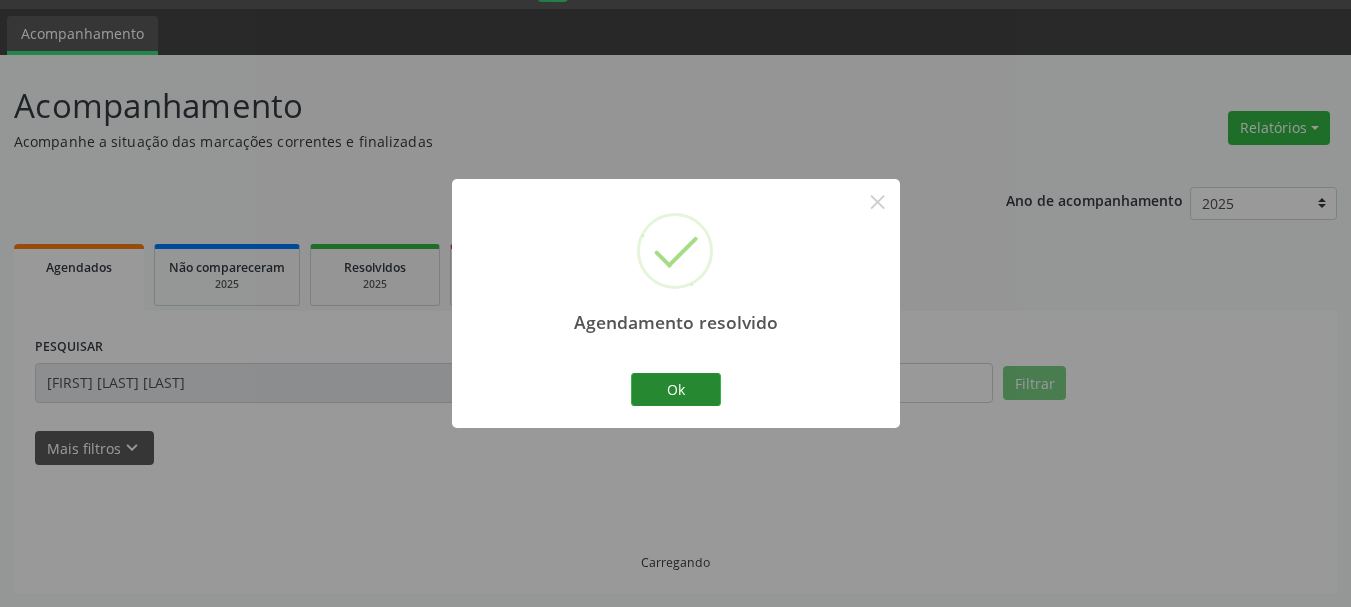 click on "Ok Cancel" at bounding box center [675, 389] 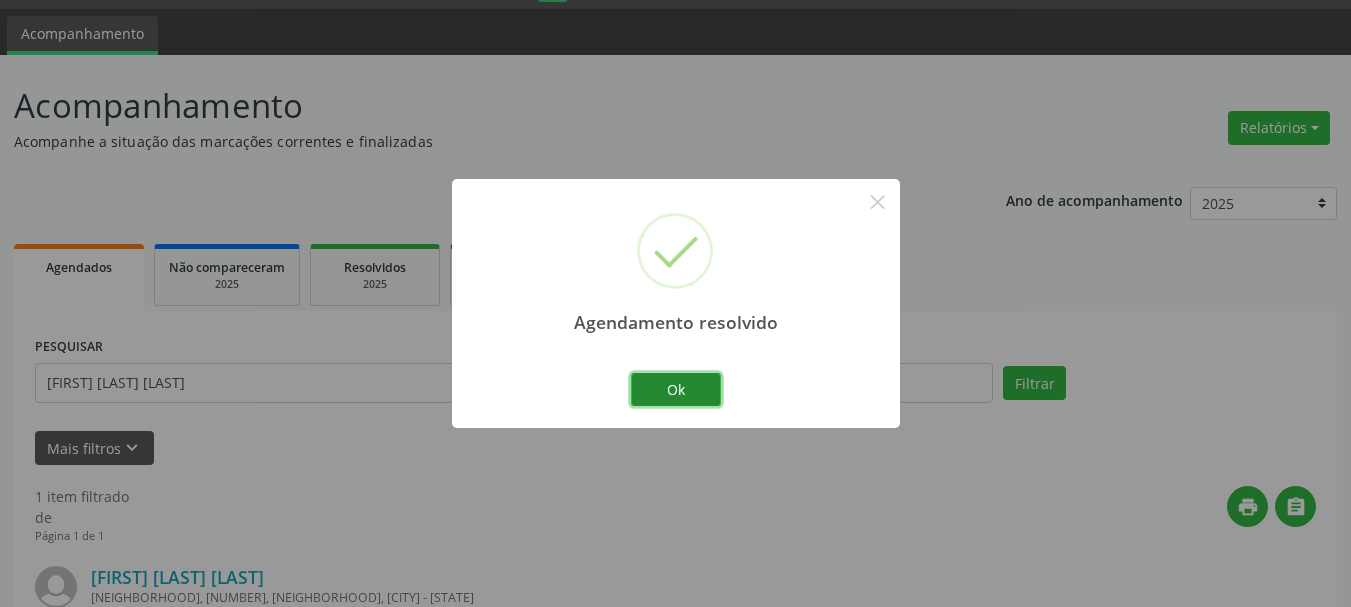 click on "Ok" at bounding box center (676, 390) 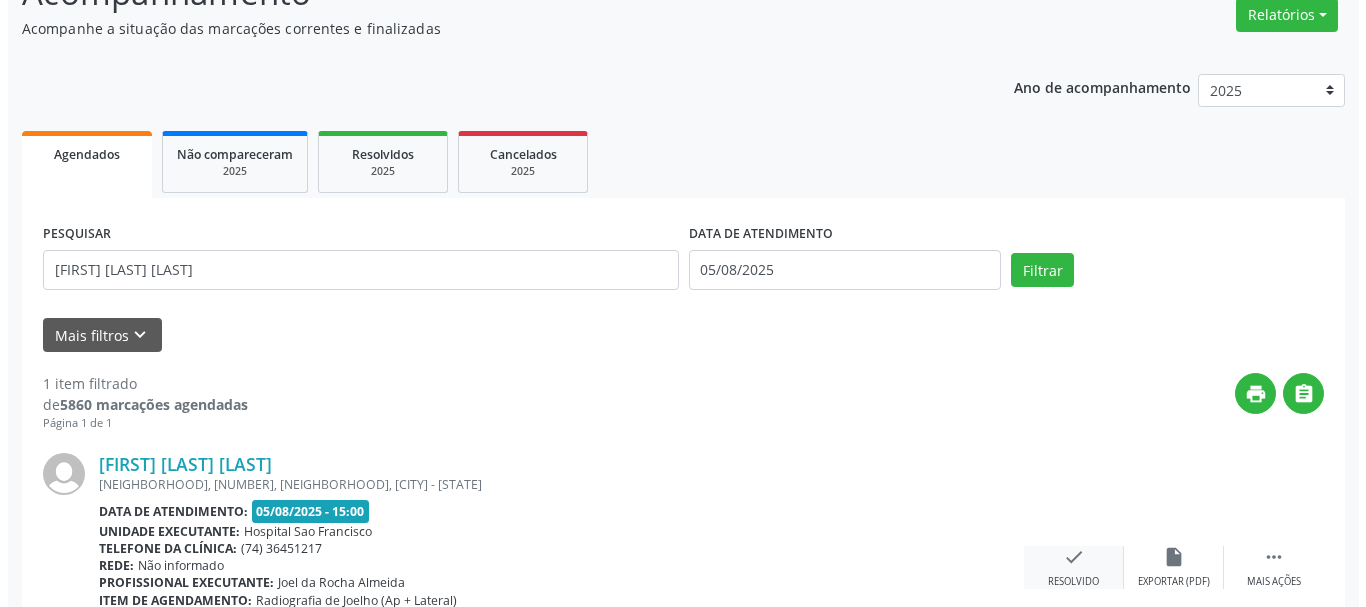 scroll, scrollTop: 298, scrollLeft: 0, axis: vertical 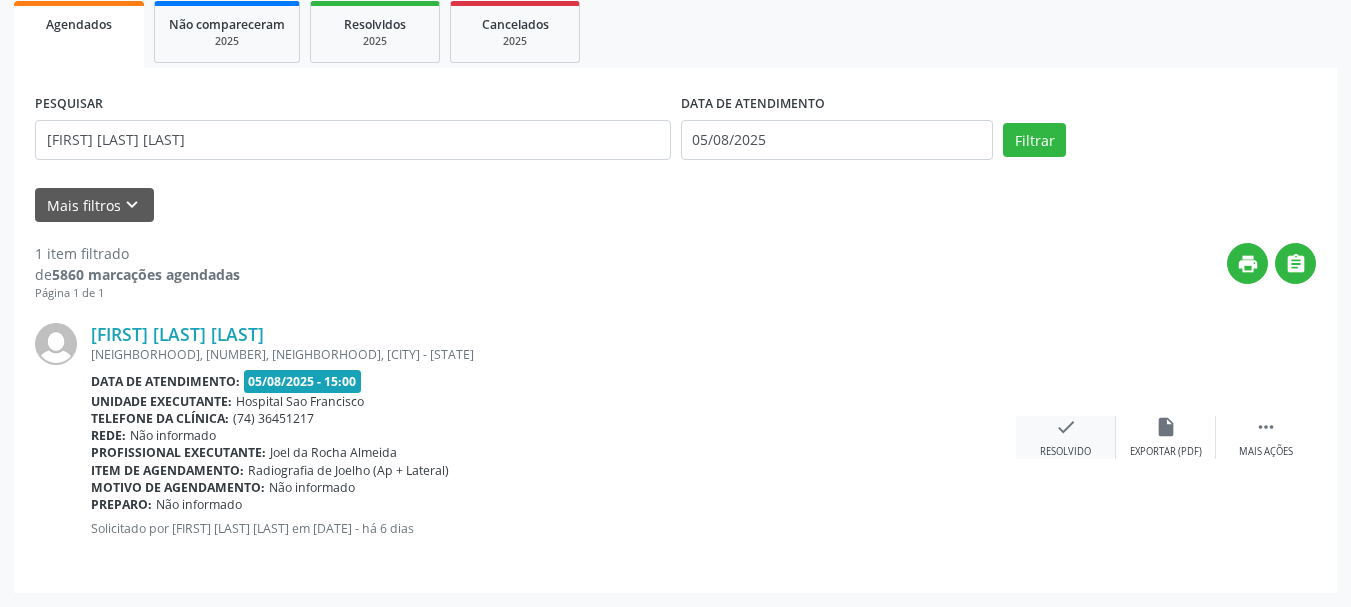 click on "check
Resolvido" at bounding box center [1066, 437] 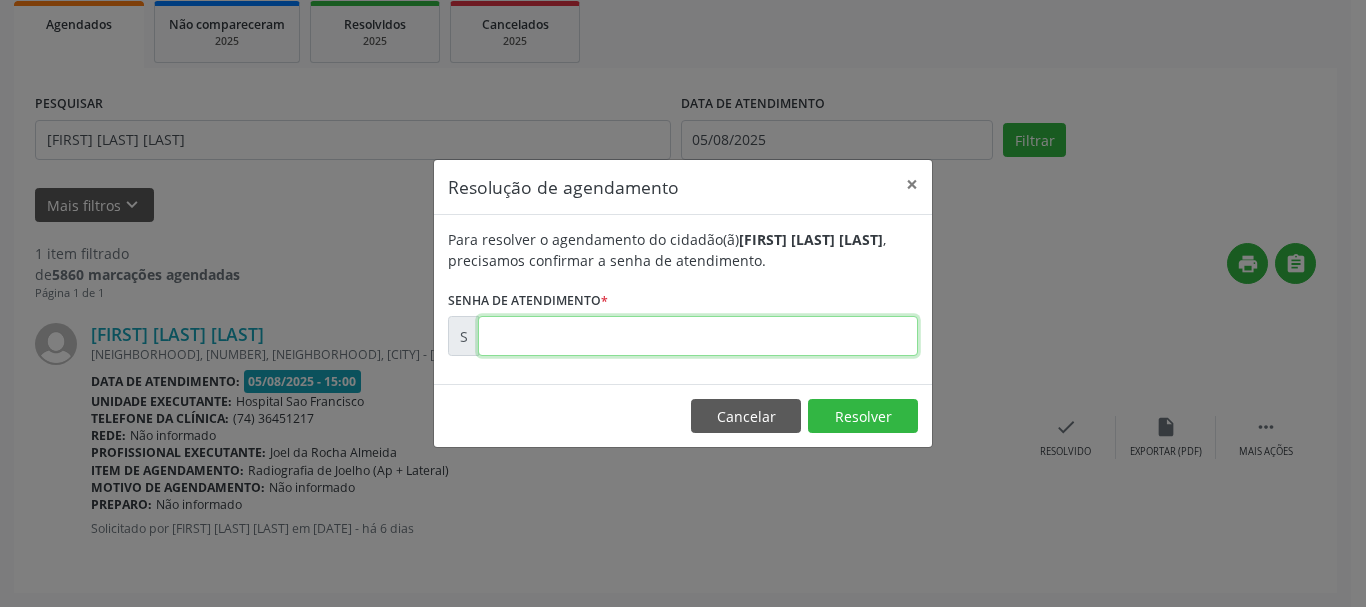 drag, startPoint x: 742, startPoint y: 348, endPoint x: 773, endPoint y: 369, distance: 37.44329 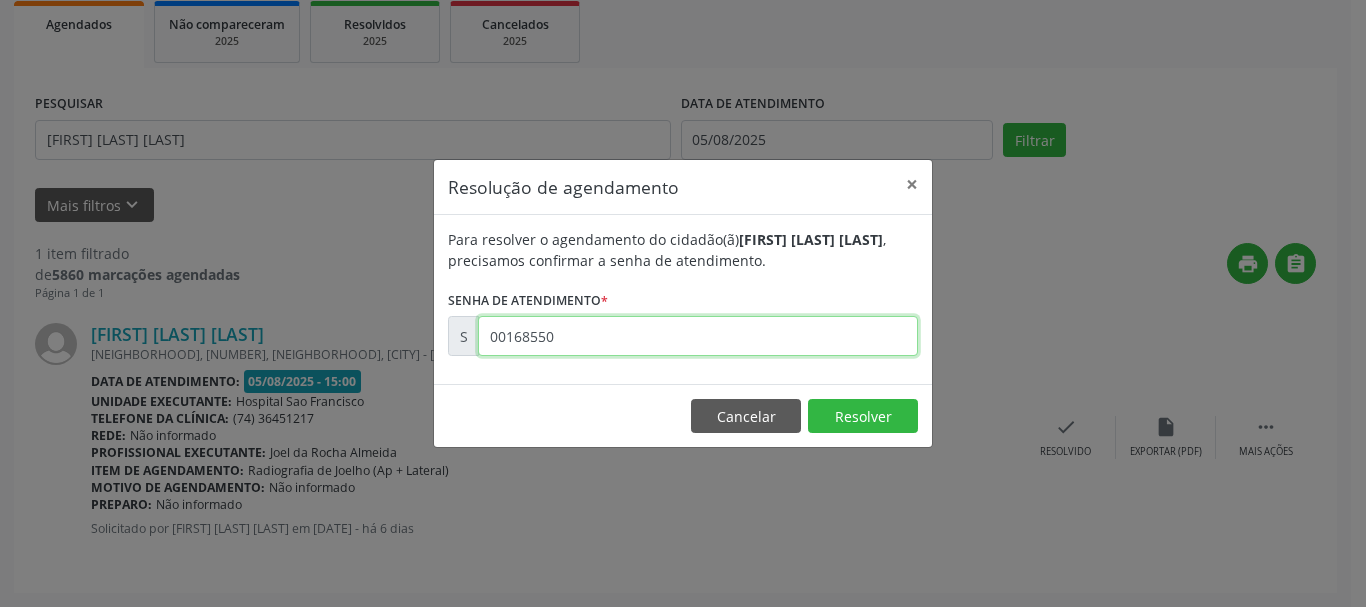 type on "00168550" 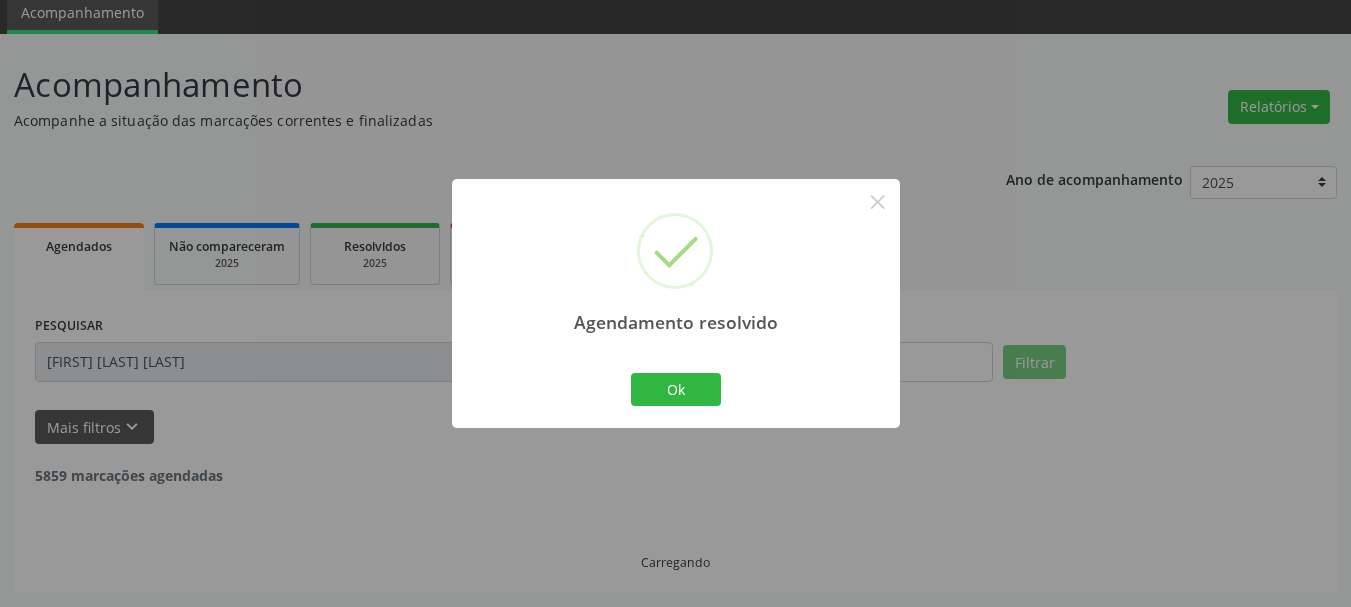 scroll, scrollTop: 11, scrollLeft: 0, axis: vertical 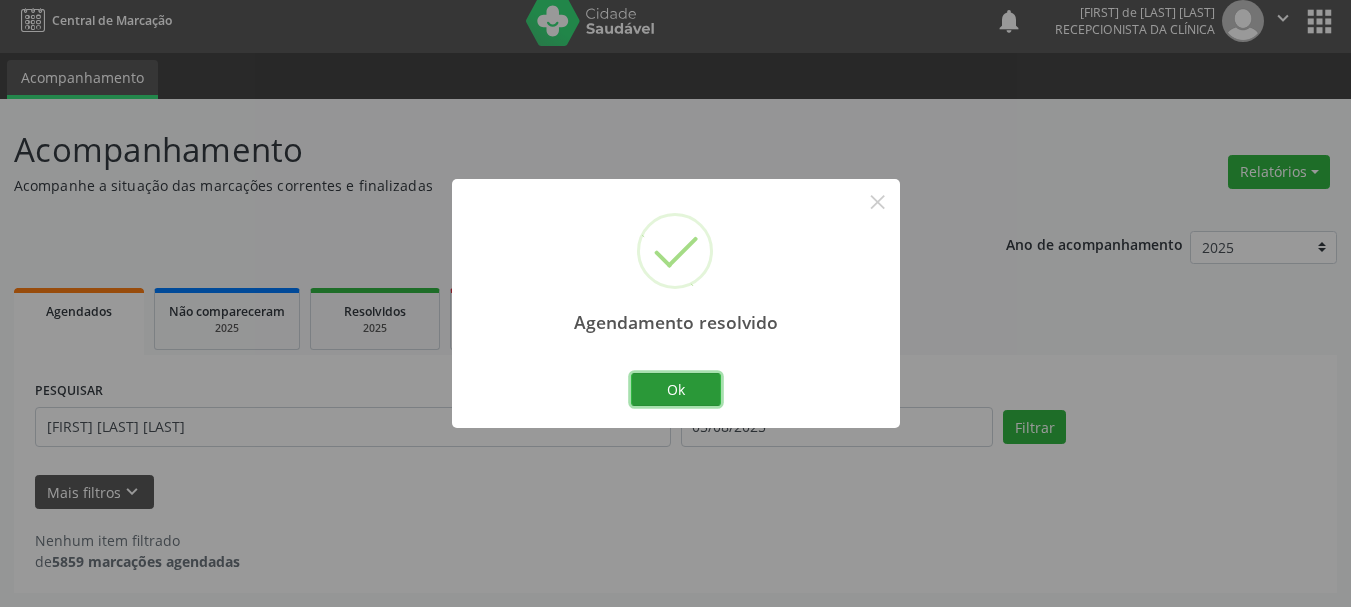 drag, startPoint x: 663, startPoint y: 397, endPoint x: 580, endPoint y: 455, distance: 101.257095 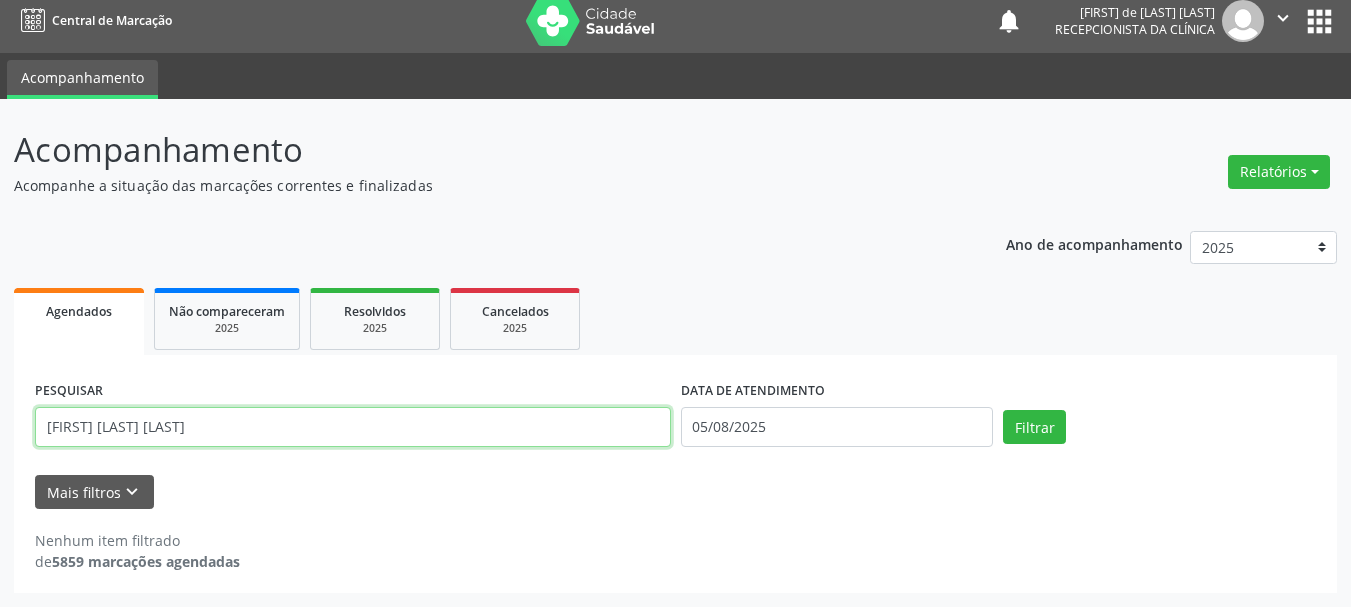 drag, startPoint x: 87, startPoint y: 421, endPoint x: 29, endPoint y: 363, distance: 82.02438 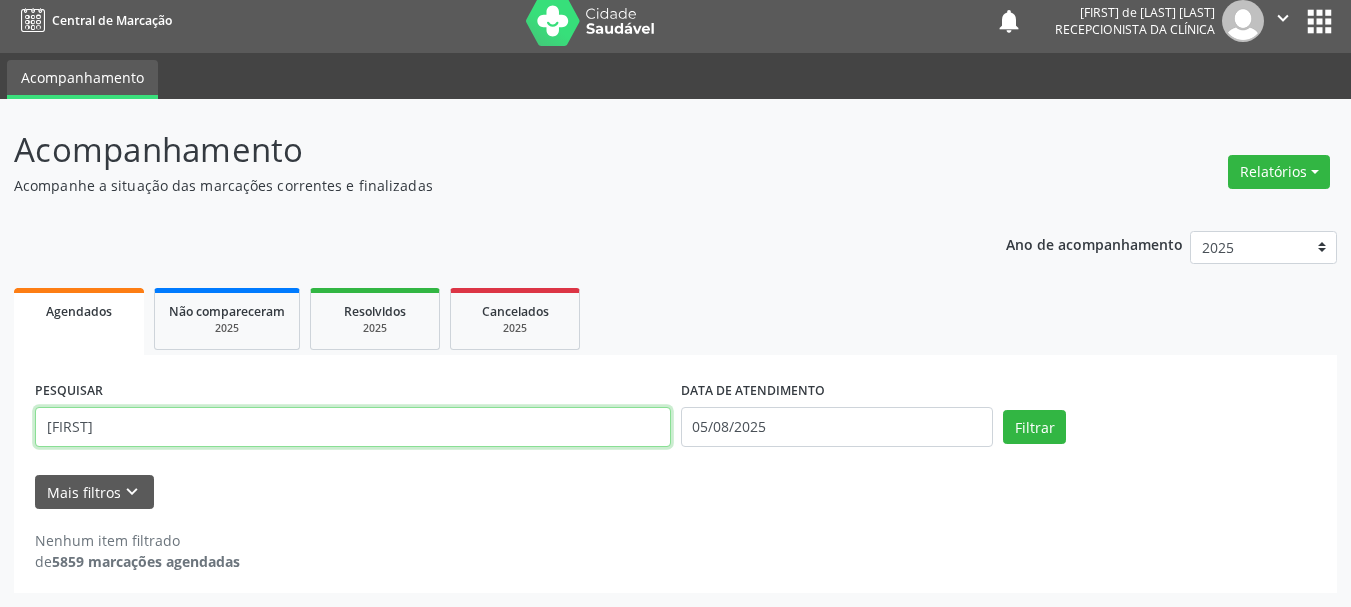 type on "[FIRST]" 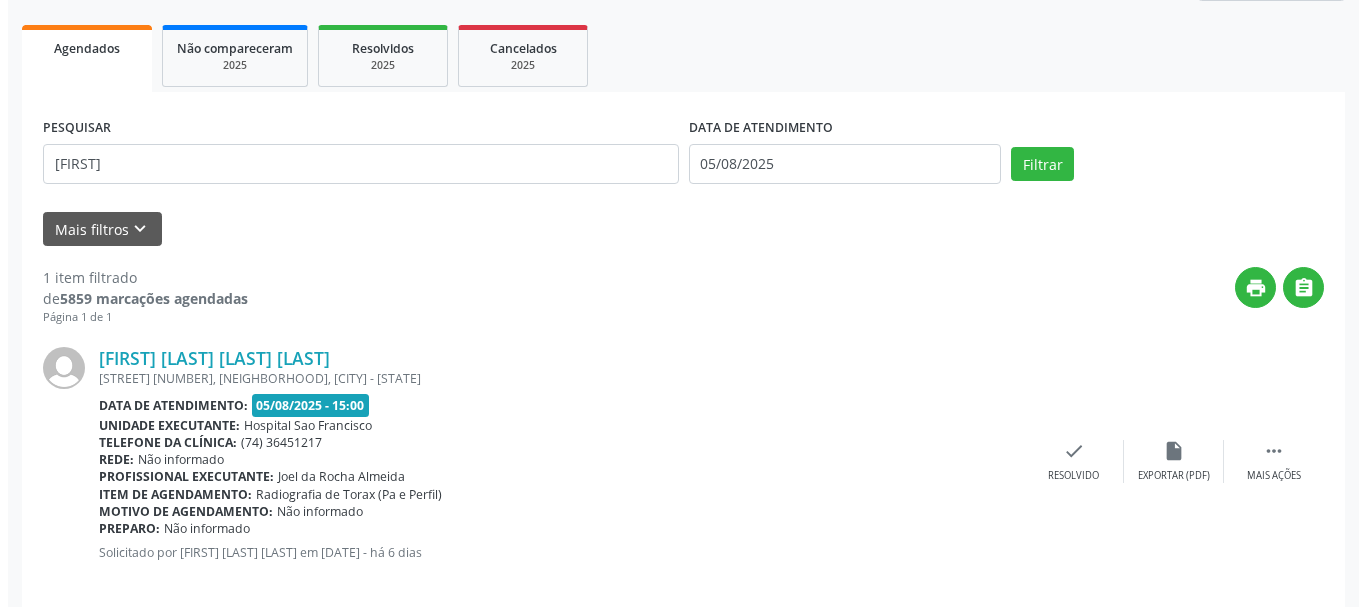 scroll, scrollTop: 276, scrollLeft: 0, axis: vertical 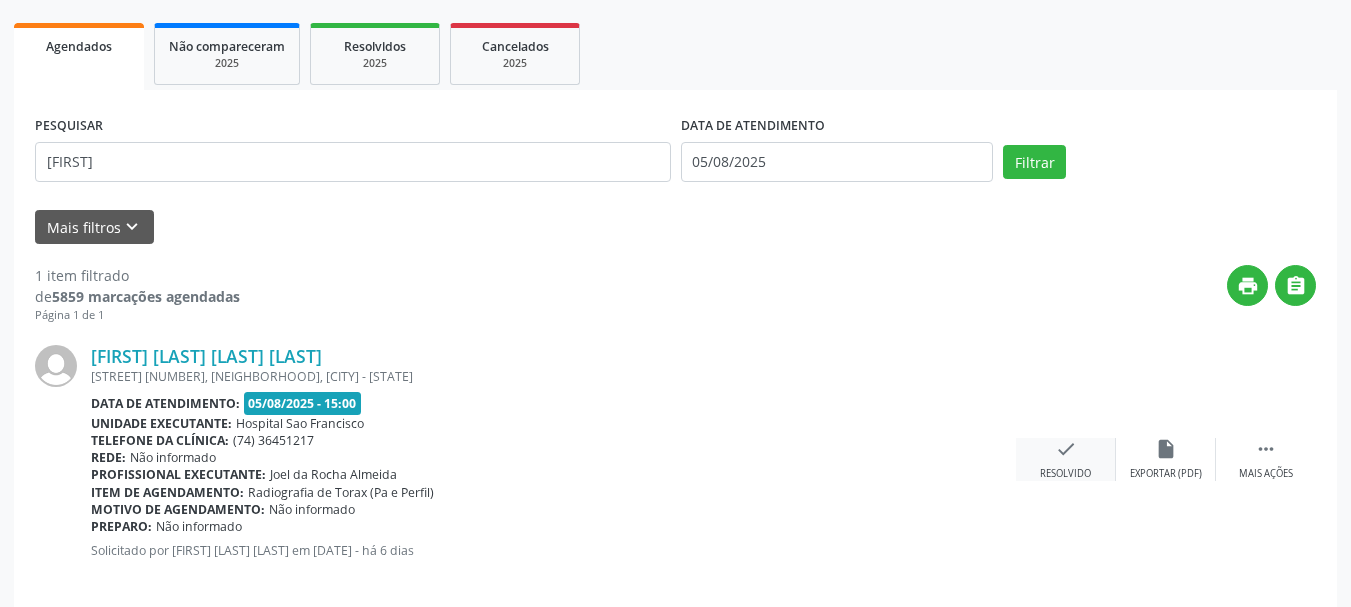 click on "check" at bounding box center (1066, 449) 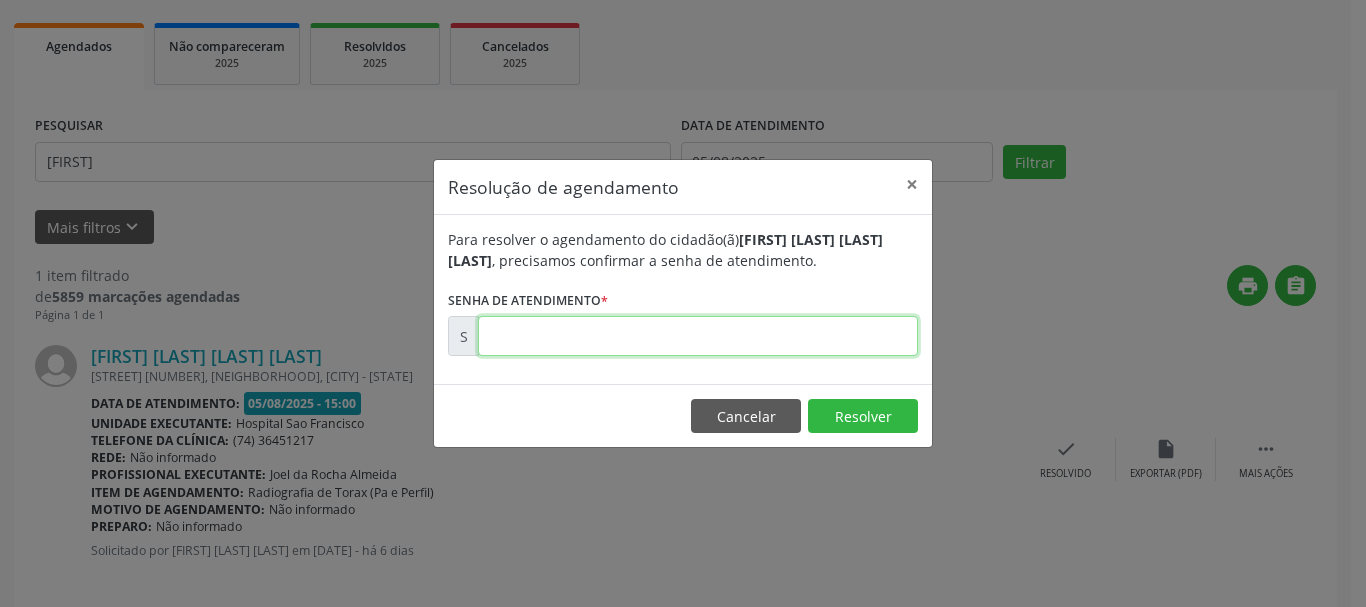 click at bounding box center [698, 336] 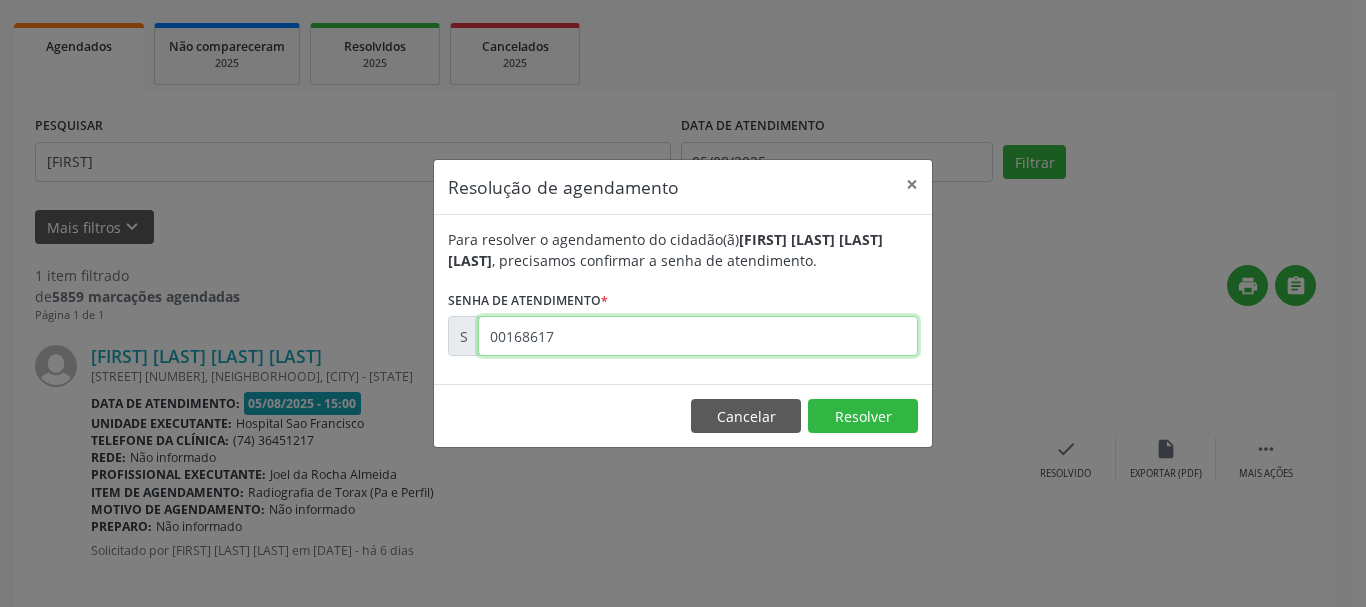 type on "00168617" 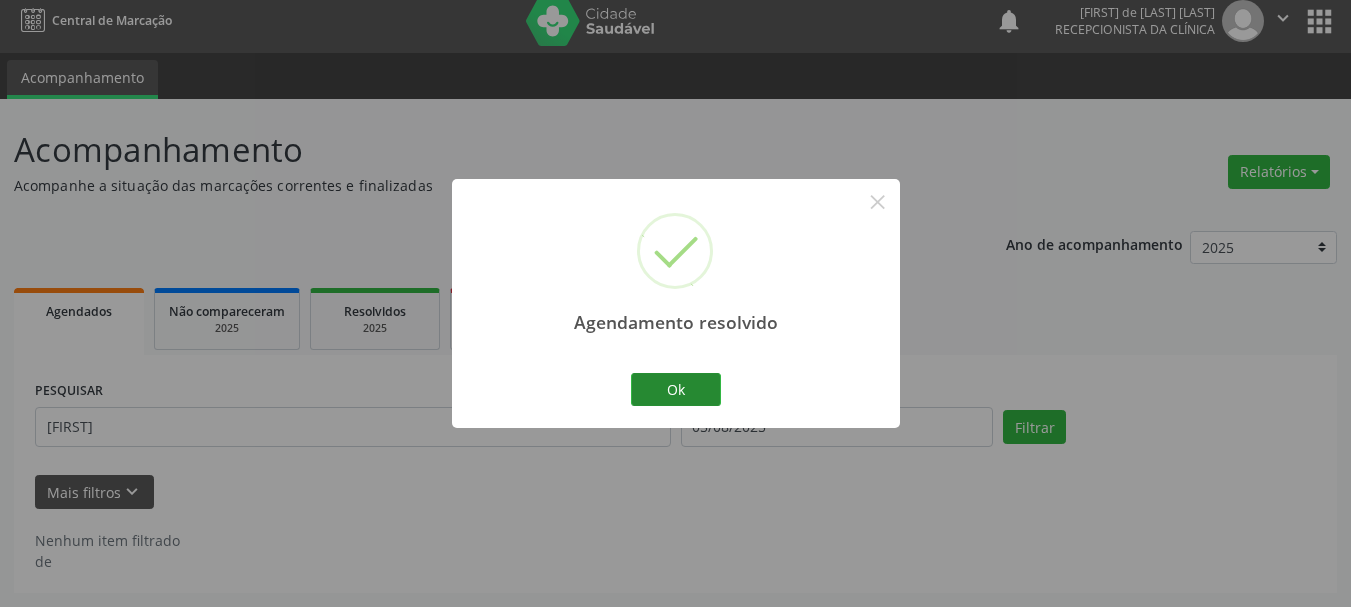 scroll, scrollTop: 11, scrollLeft: 0, axis: vertical 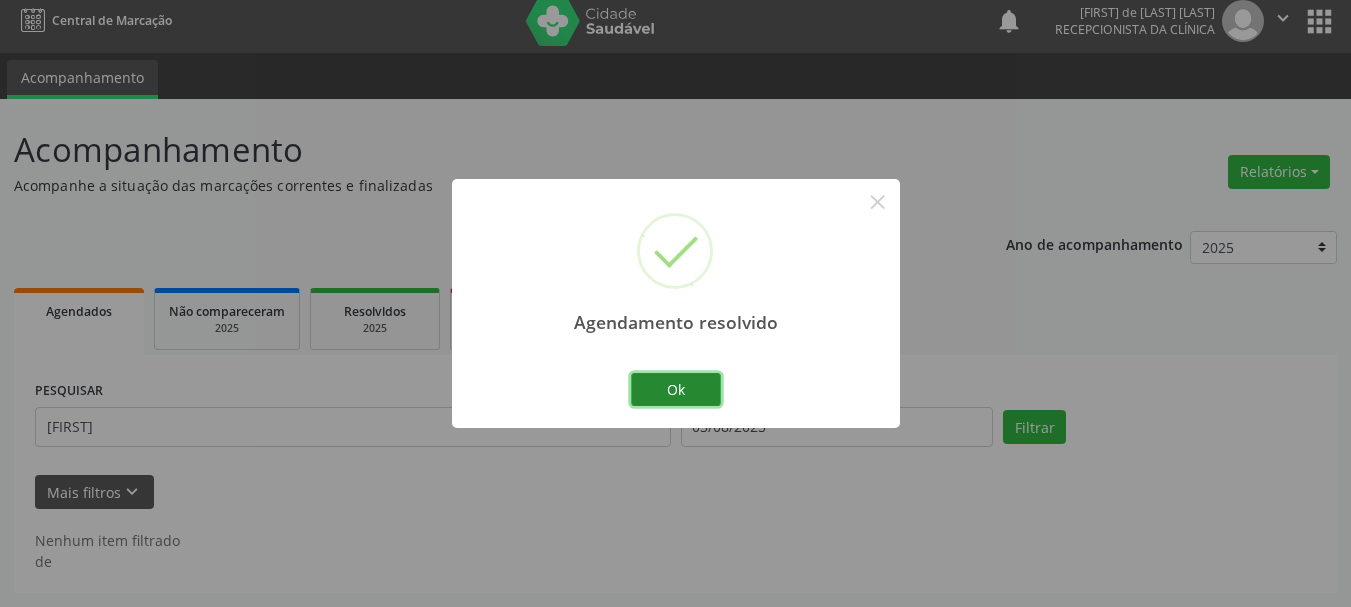 click on "Ok" at bounding box center (676, 390) 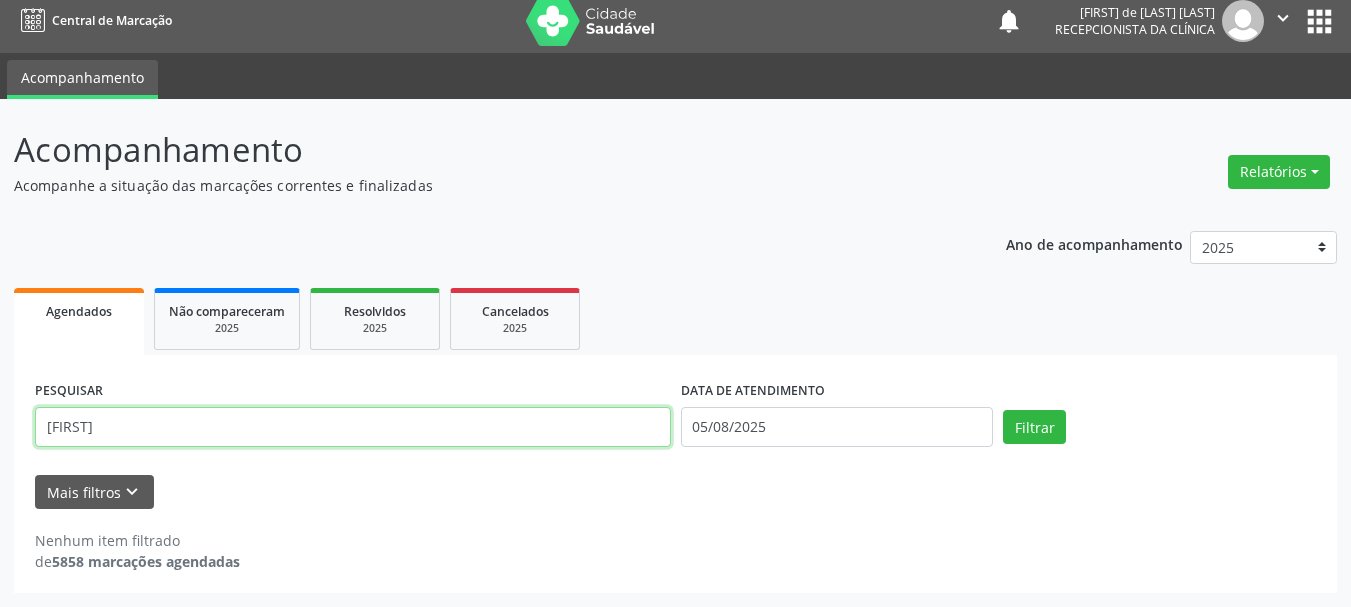 drag, startPoint x: 172, startPoint y: 431, endPoint x: 0, endPoint y: 434, distance: 172.02615 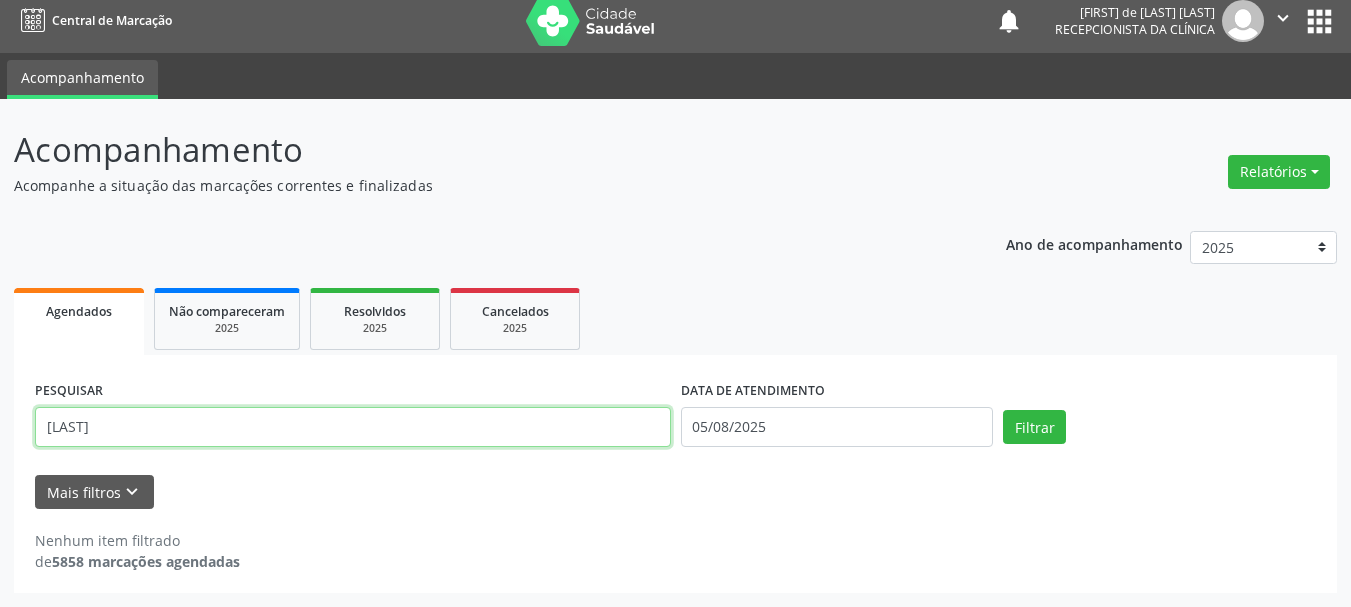 type on "[LAST]" 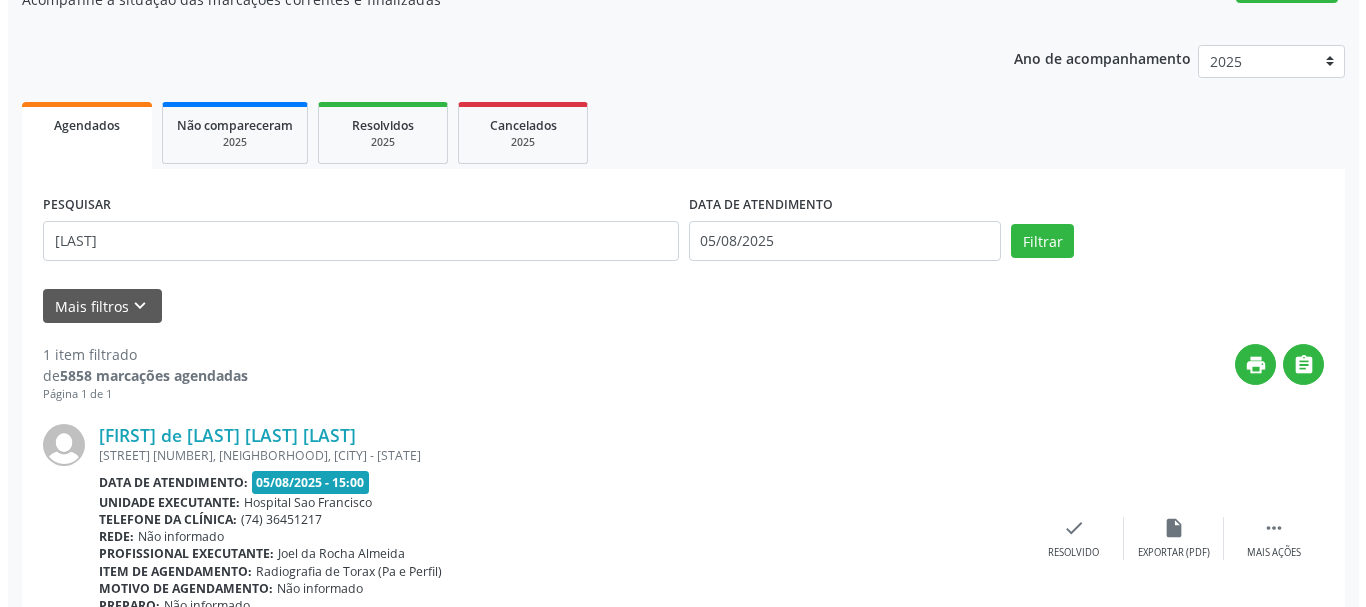 scroll, scrollTop: 298, scrollLeft: 0, axis: vertical 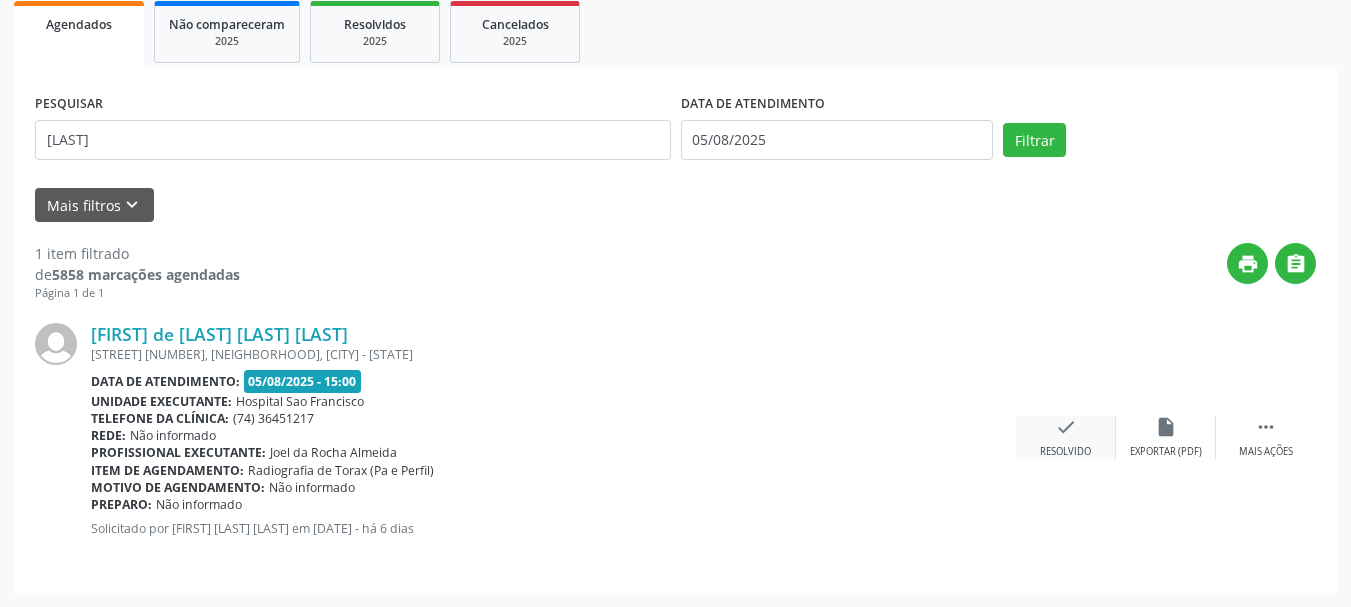 drag, startPoint x: 1066, startPoint y: 437, endPoint x: 1049, endPoint y: 438, distance: 17.029387 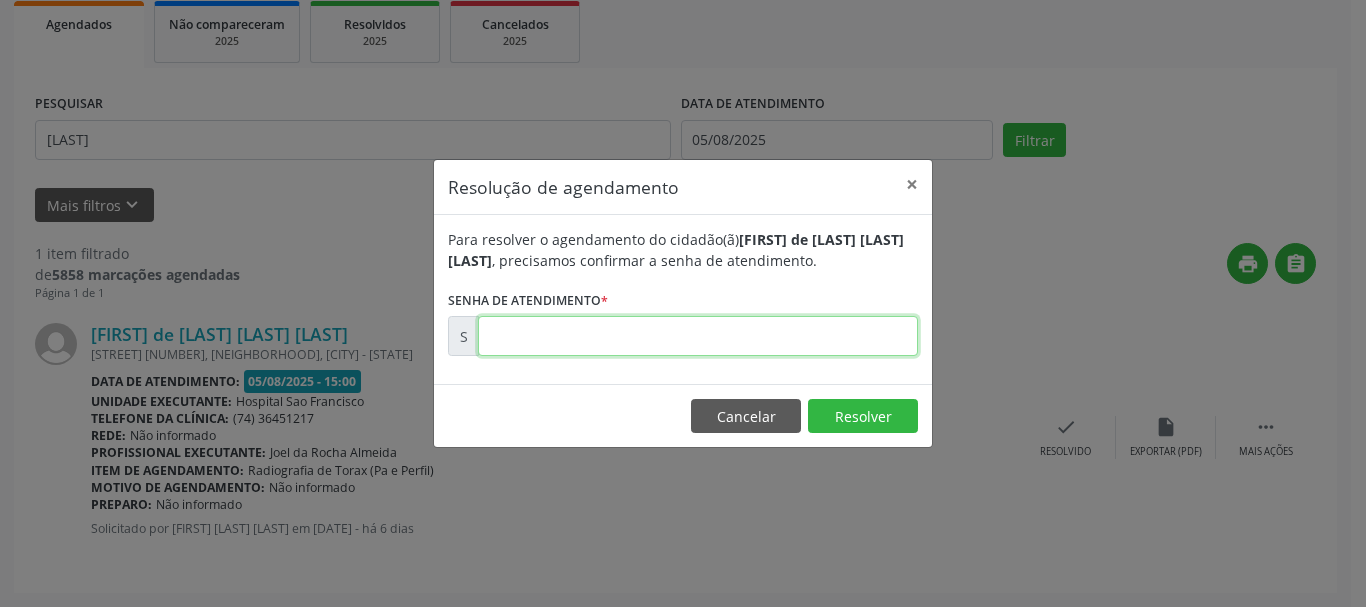 click at bounding box center [698, 336] 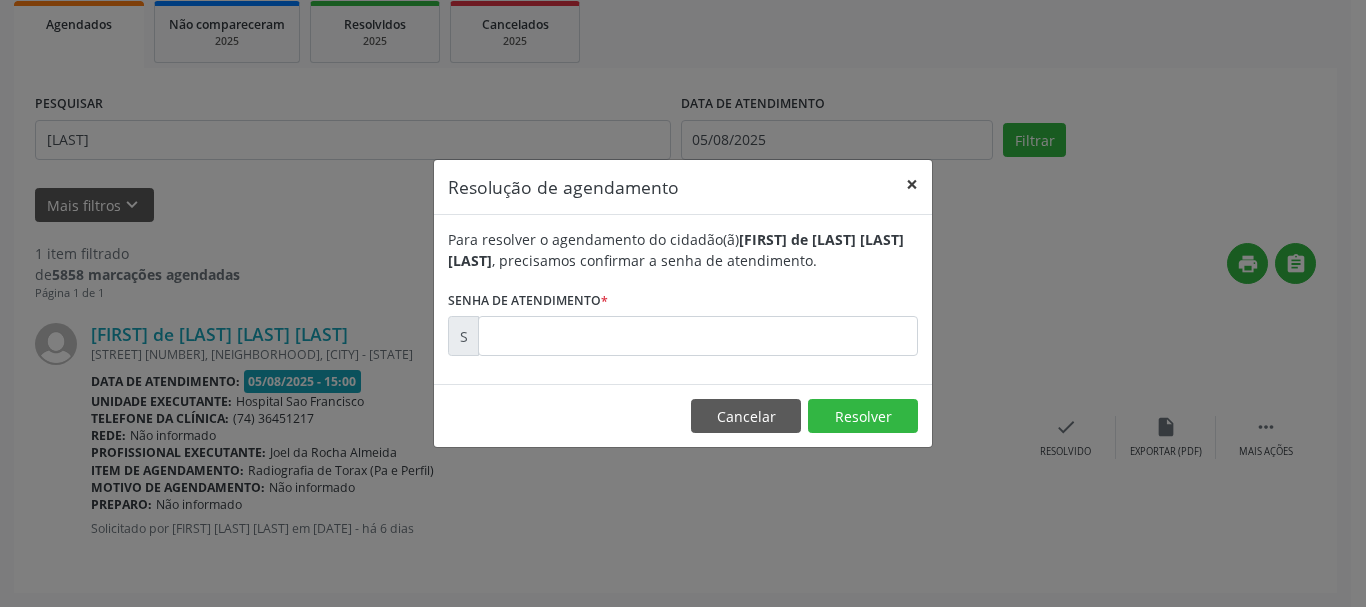 click on "×" at bounding box center [912, 184] 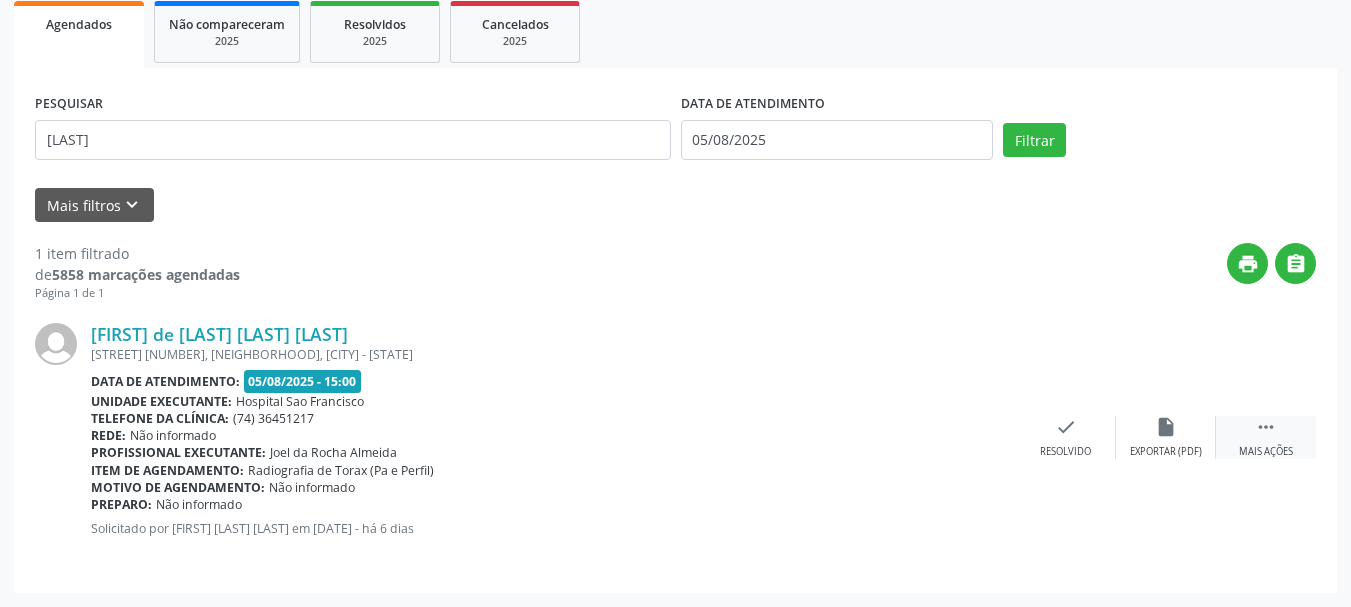 click on "
Mais ações" at bounding box center [1266, 437] 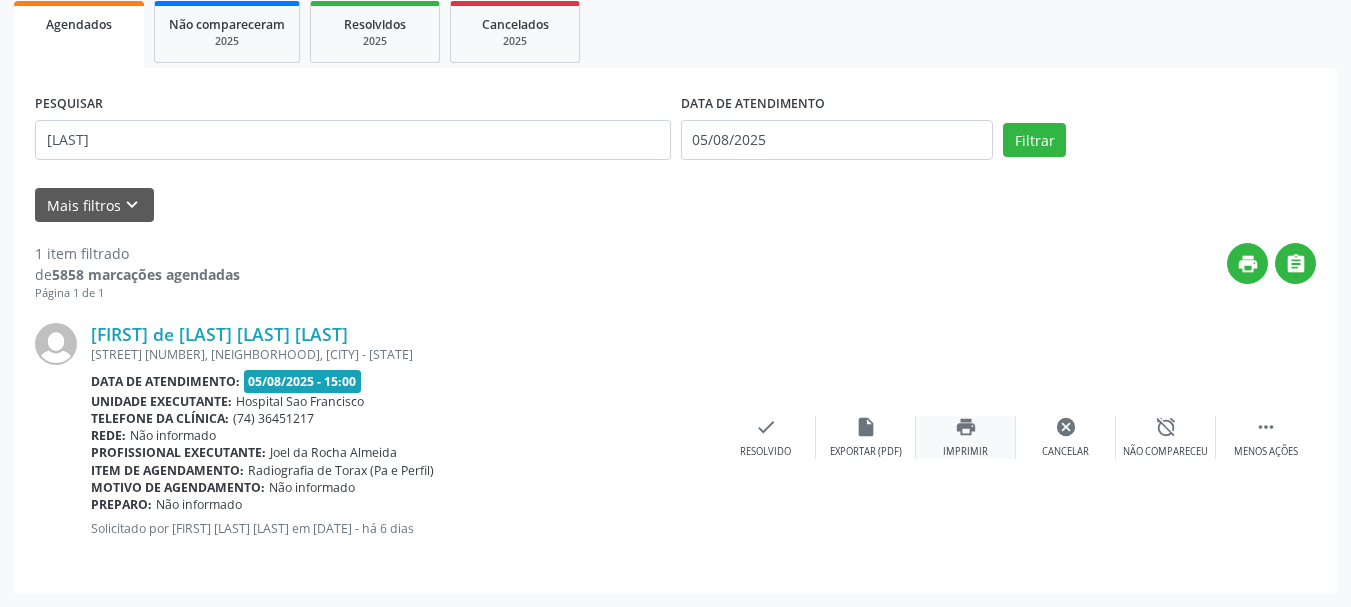 click on "Imprimir" at bounding box center (965, 452) 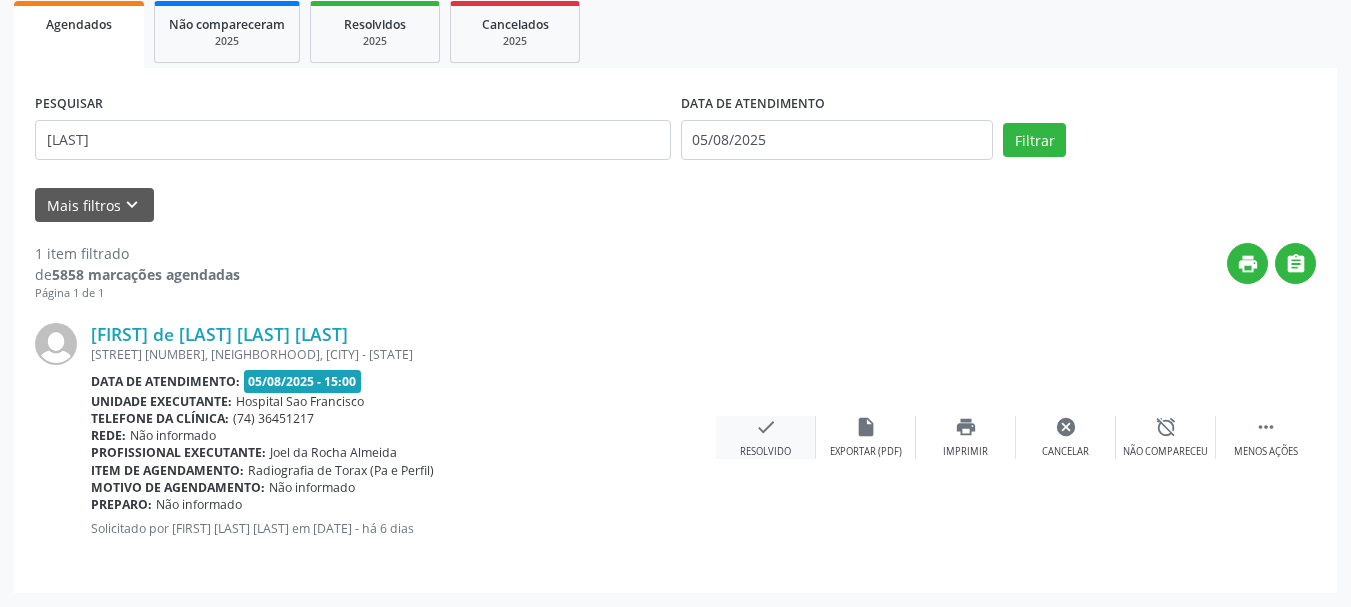 click on "check" at bounding box center [766, 427] 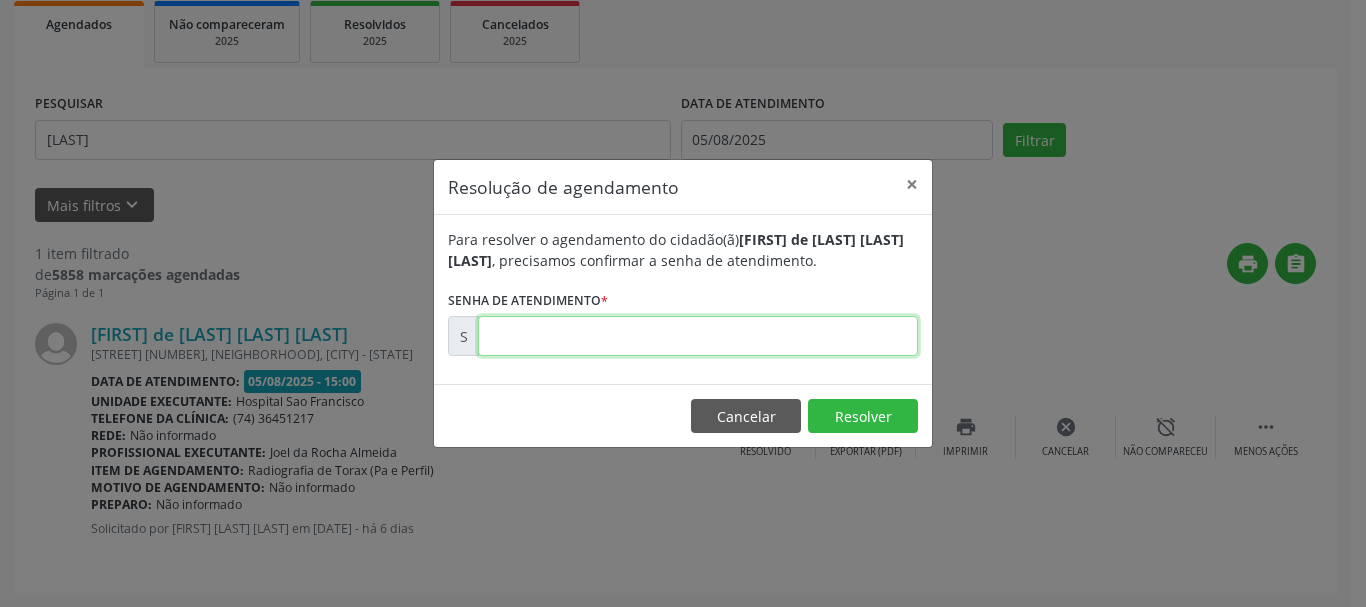 click at bounding box center [698, 336] 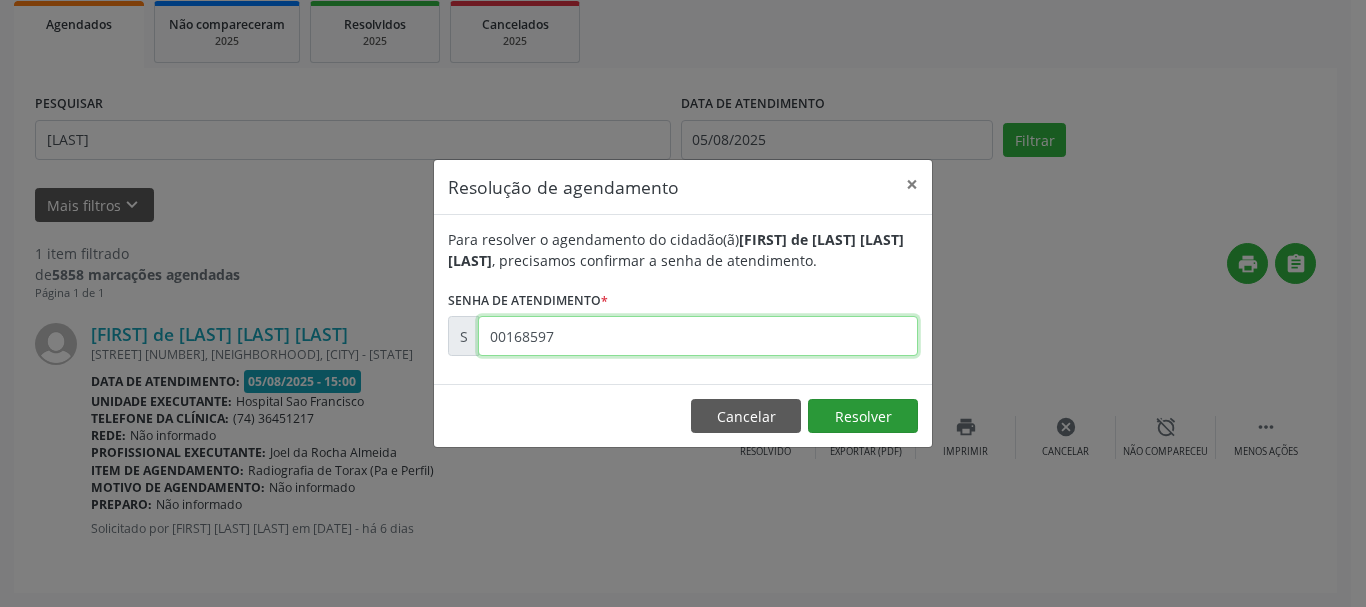 type on "00168597" 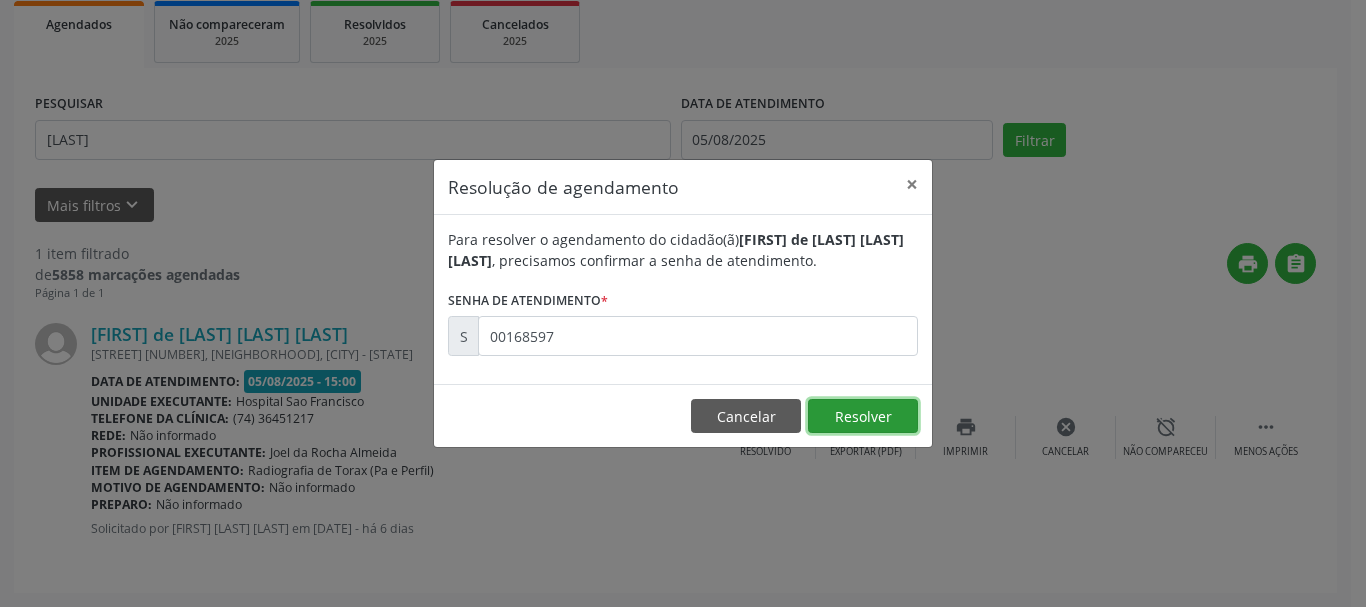 click on "Resolver" at bounding box center [863, 416] 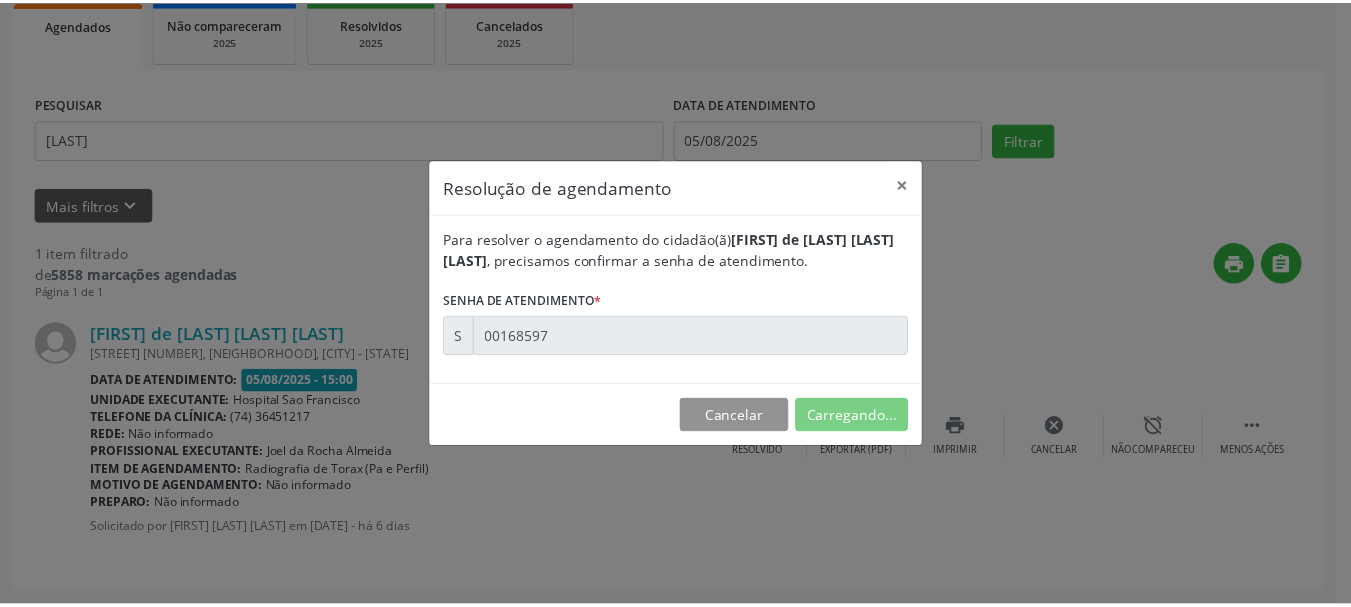 scroll, scrollTop: 55, scrollLeft: 0, axis: vertical 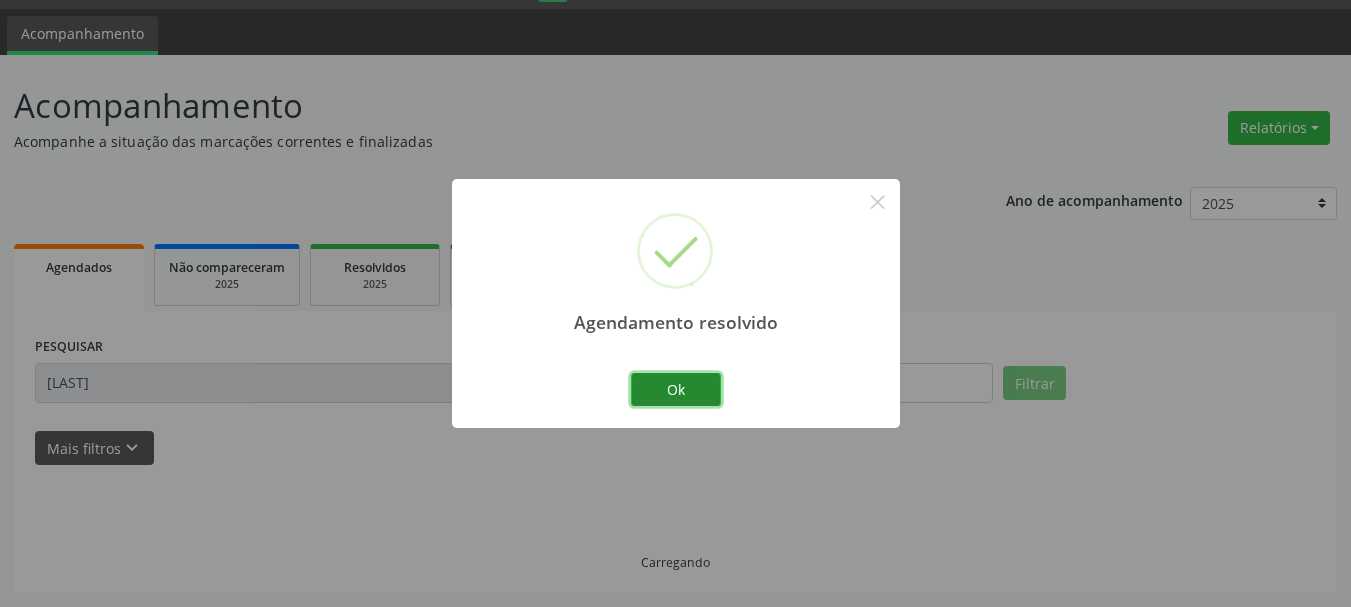 click on "Ok" at bounding box center (676, 390) 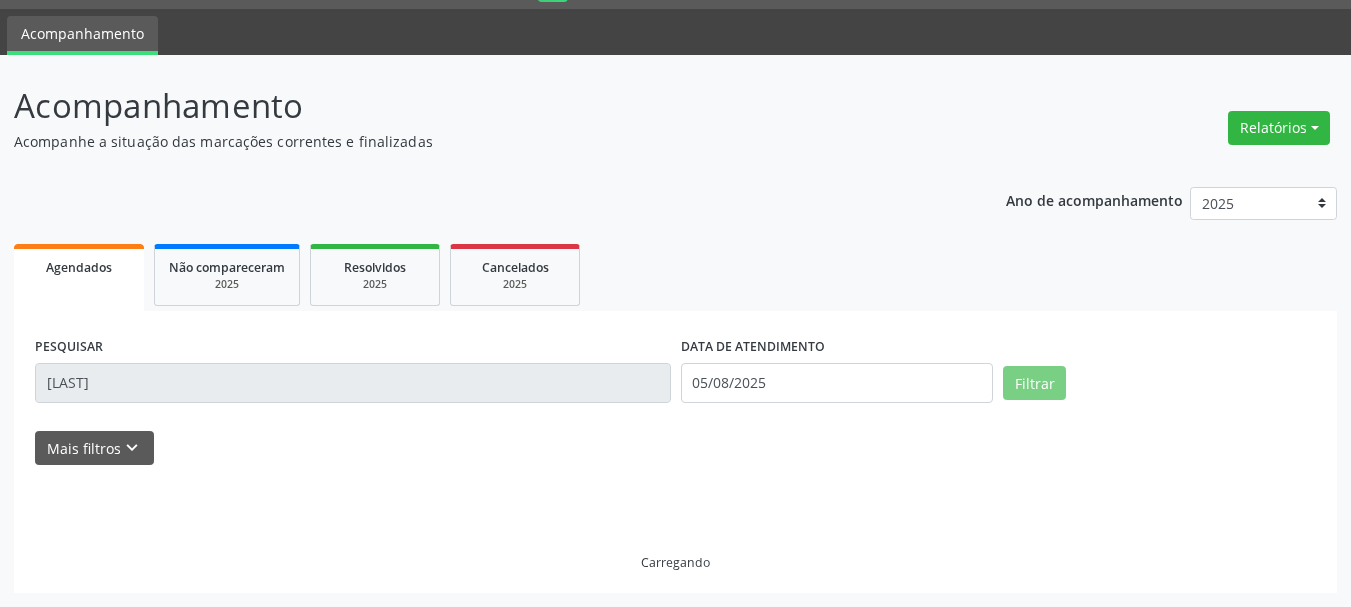 scroll, scrollTop: 11, scrollLeft: 0, axis: vertical 